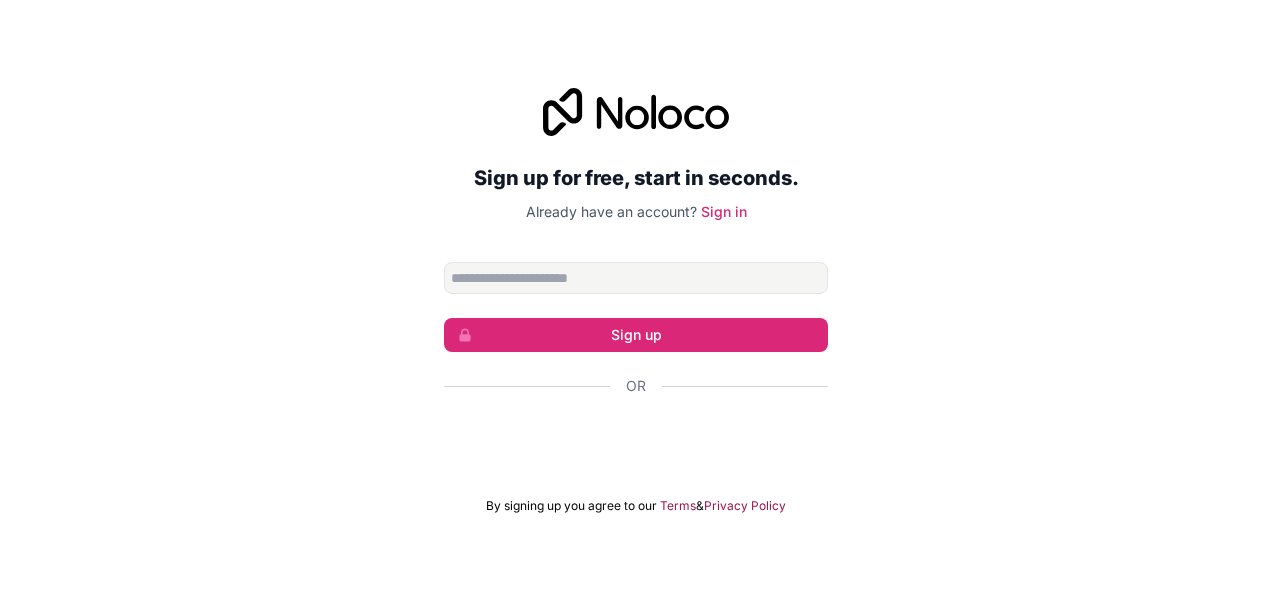 scroll, scrollTop: 0, scrollLeft: 0, axis: both 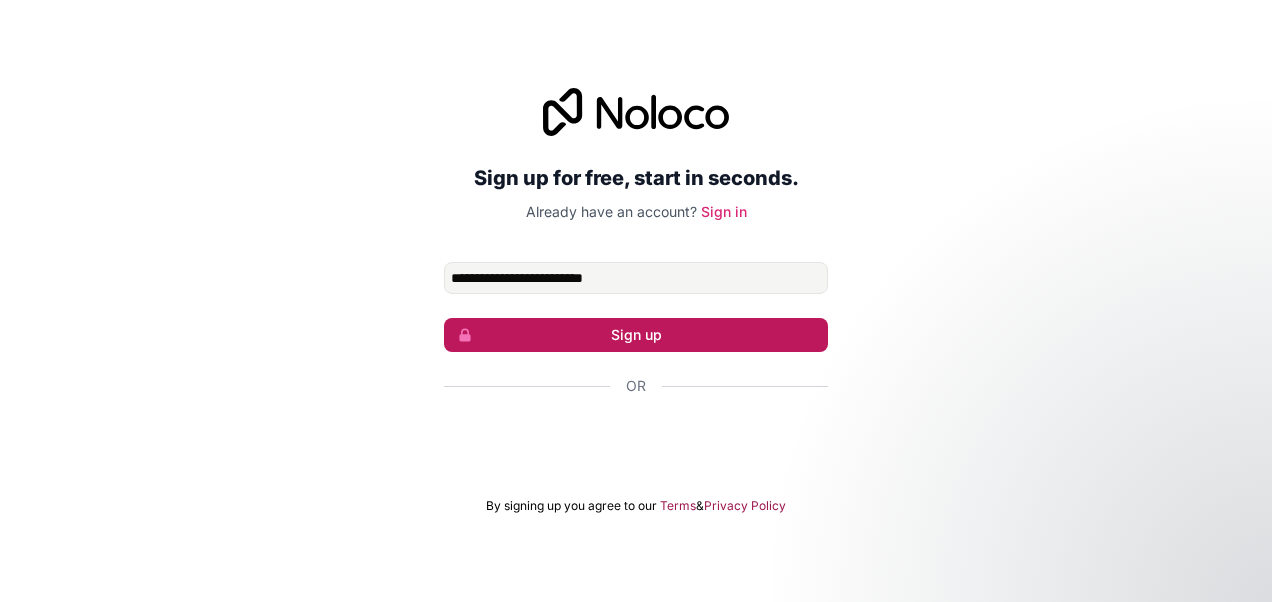 type on "**********" 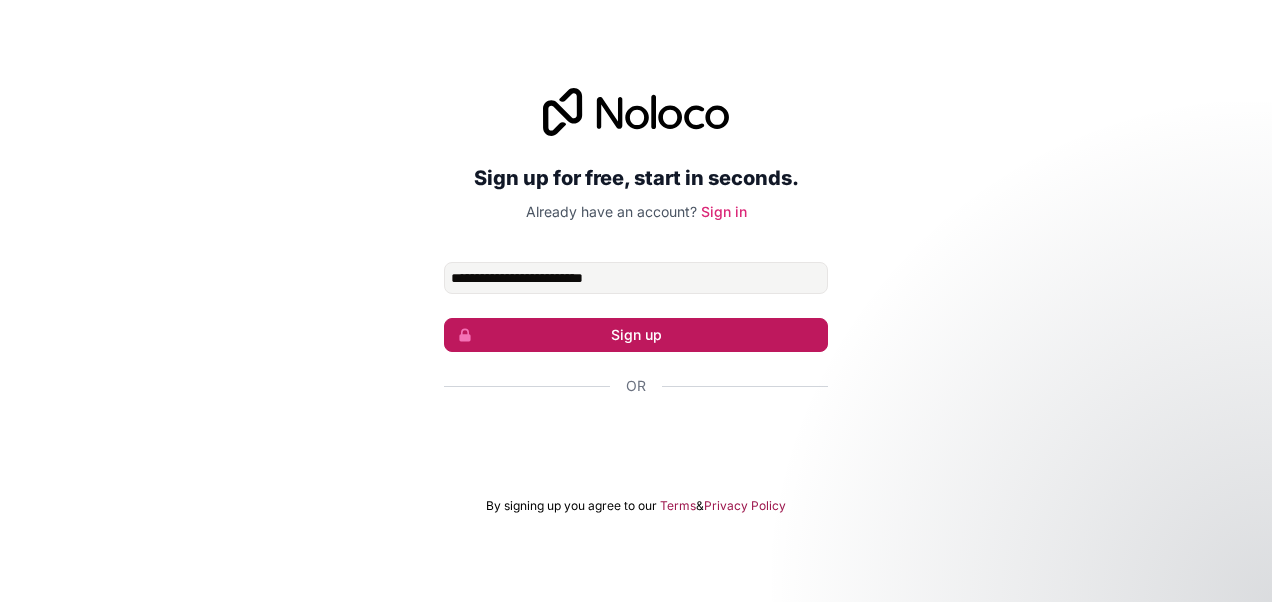 click on "Sign up" at bounding box center (636, 335) 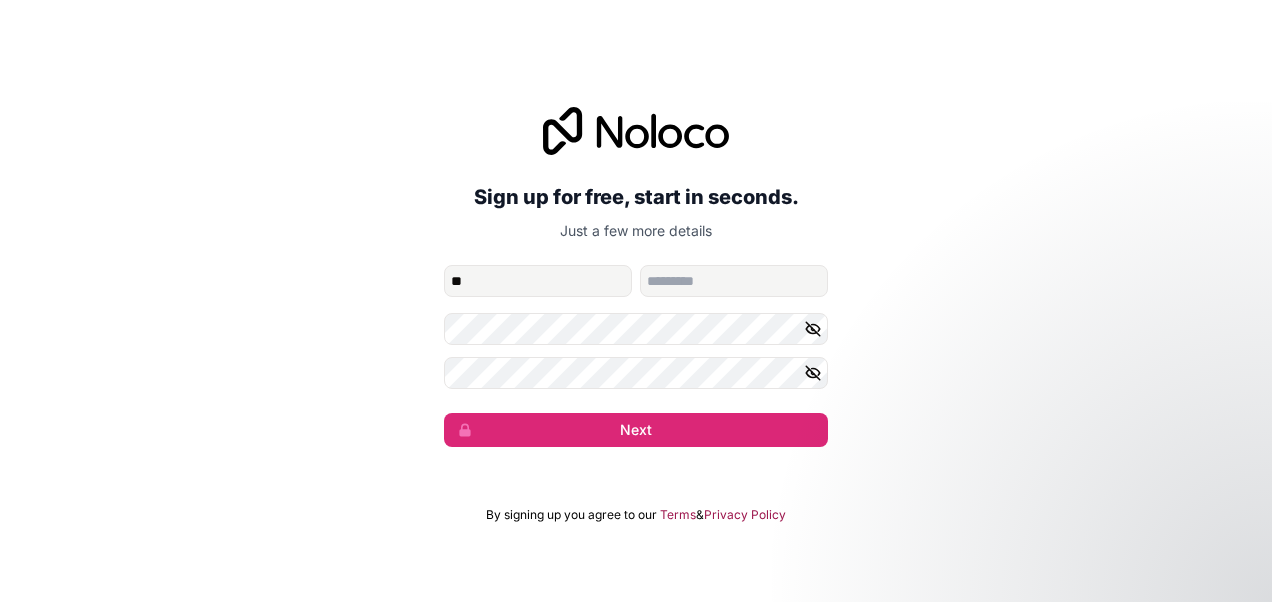 click on "Next" at bounding box center (636, 430) 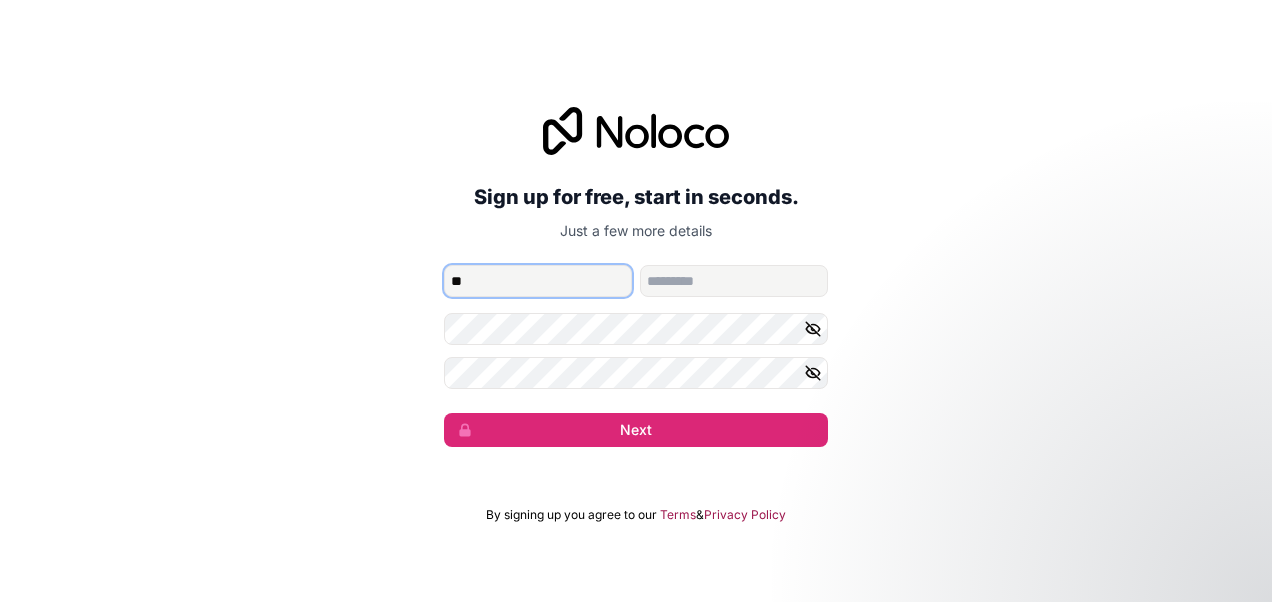 click on "**" at bounding box center [538, 281] 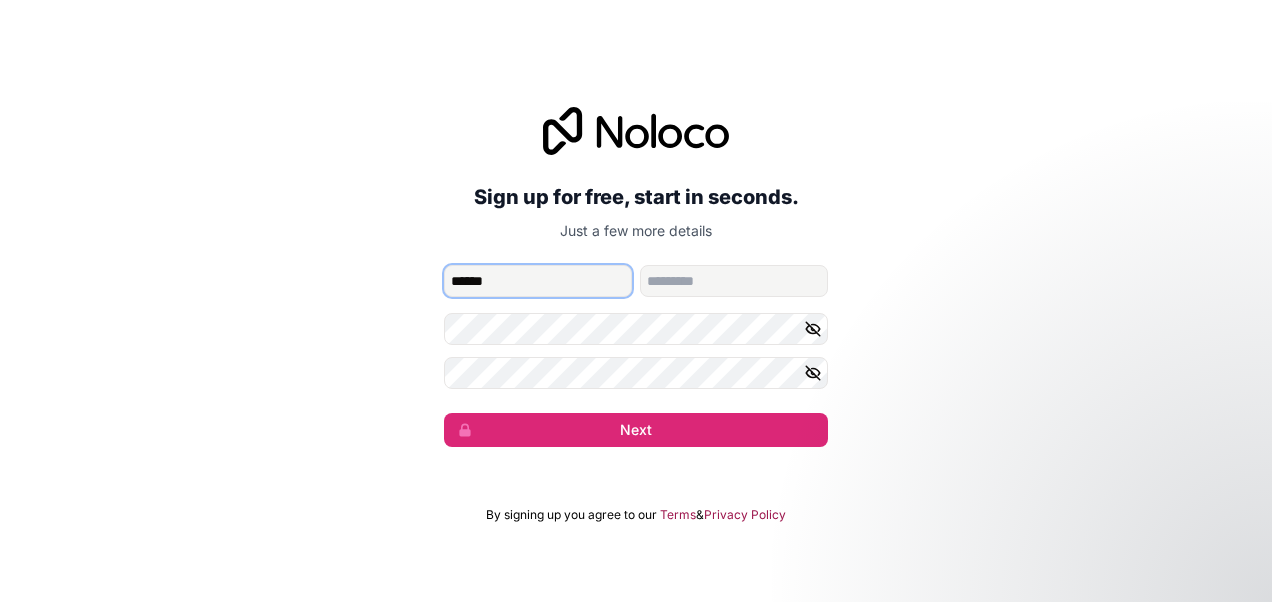 type on "******" 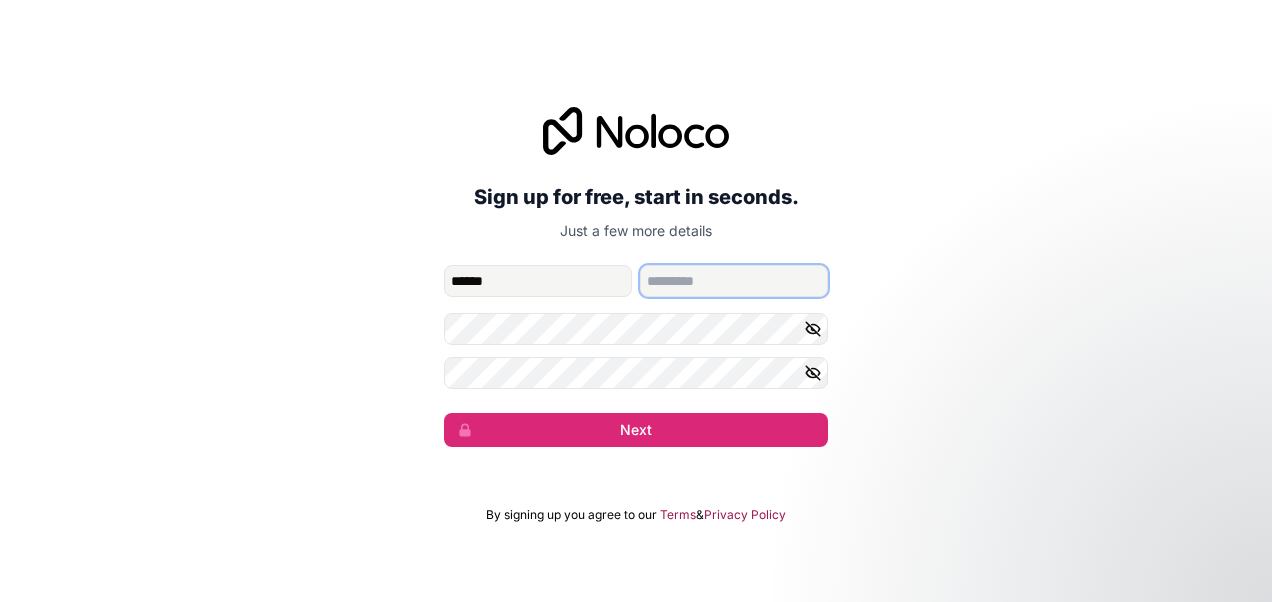 click at bounding box center (734, 281) 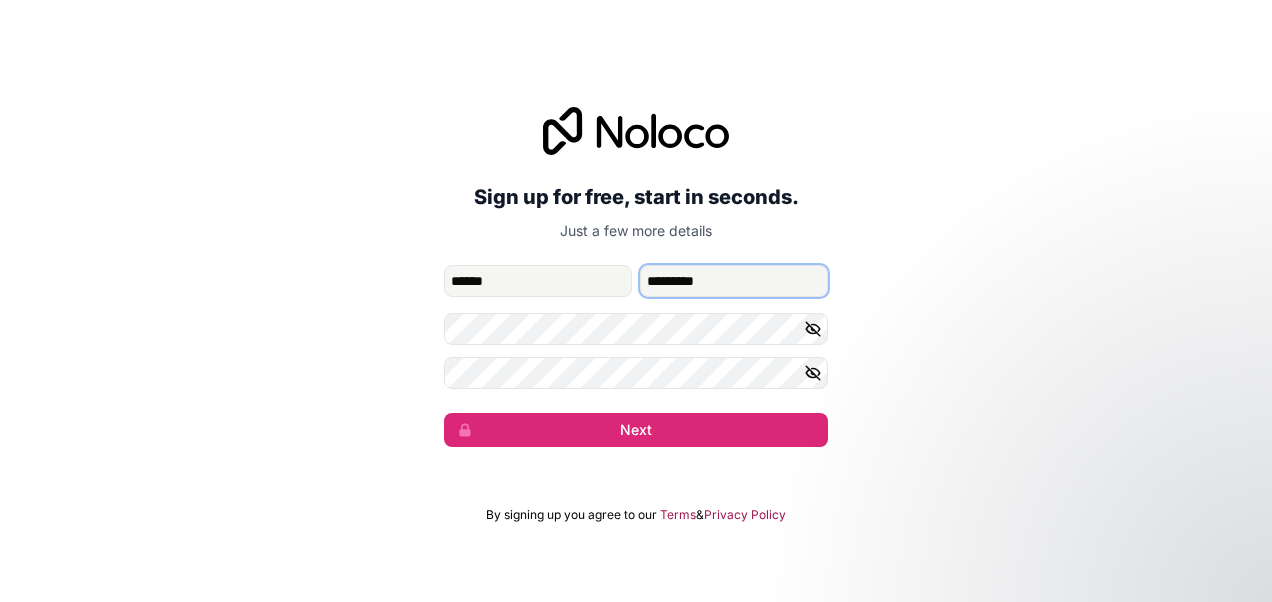 type on "*********" 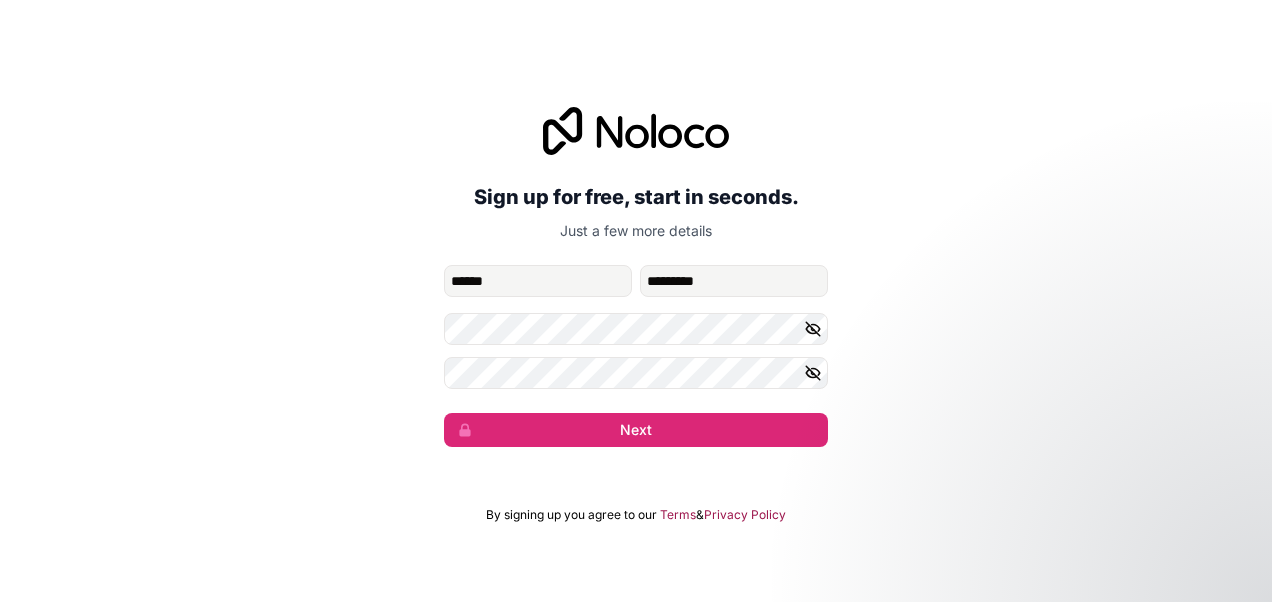 click 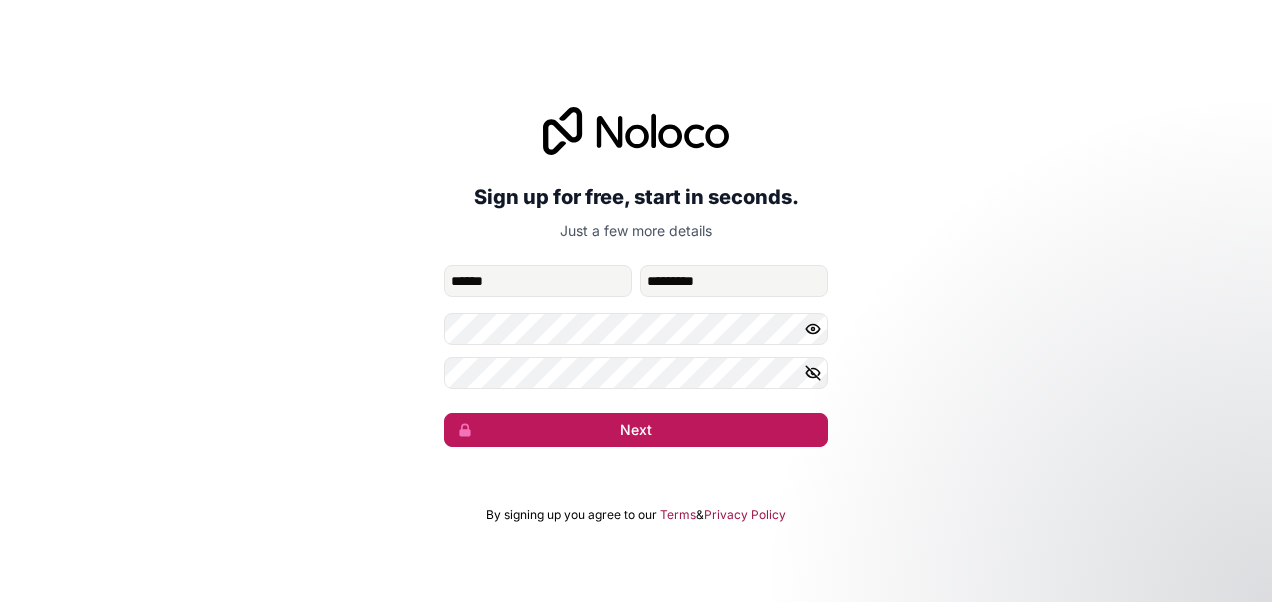 click on "Next" at bounding box center (636, 430) 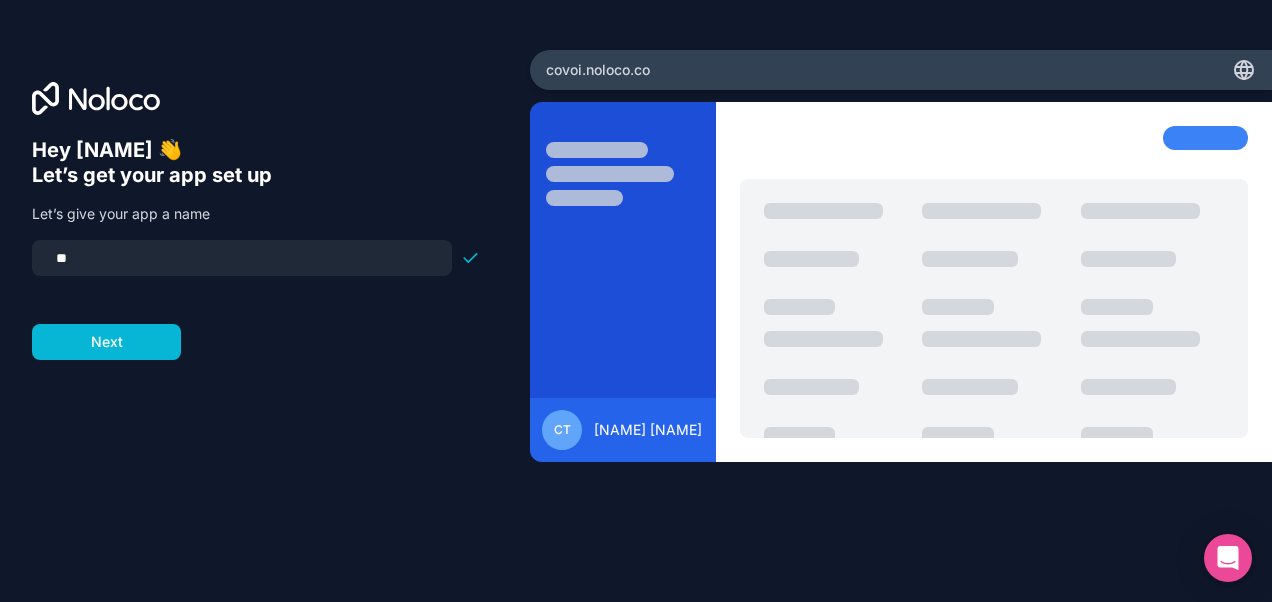 type on "*" 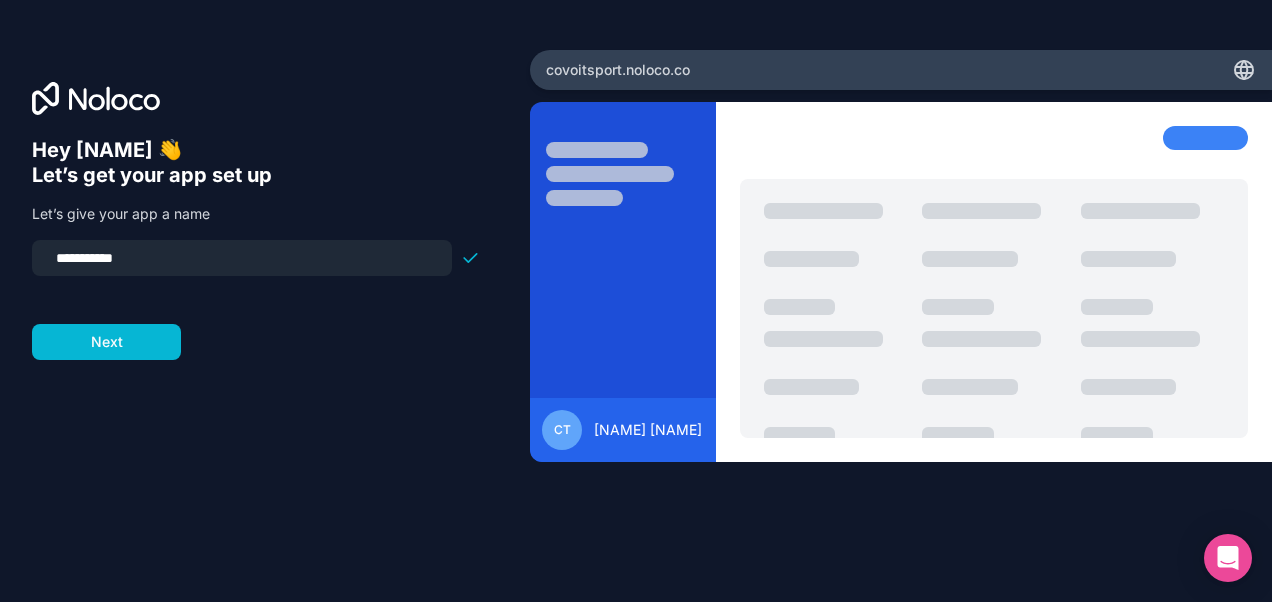 type on "**********" 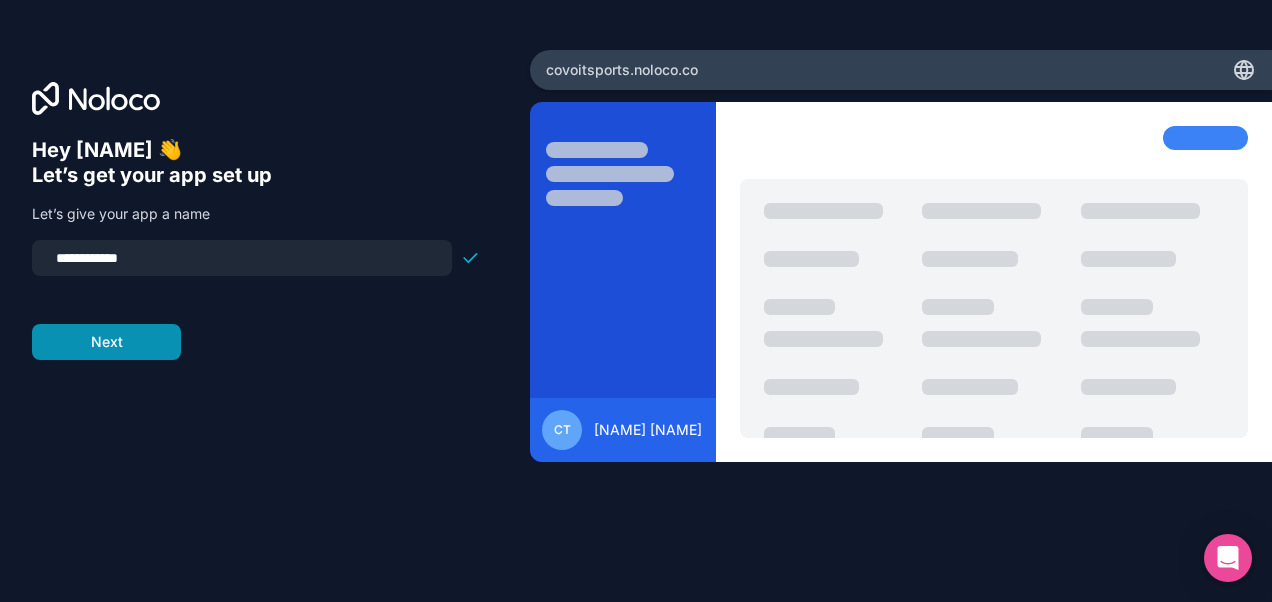 click on "Next" at bounding box center [106, 342] 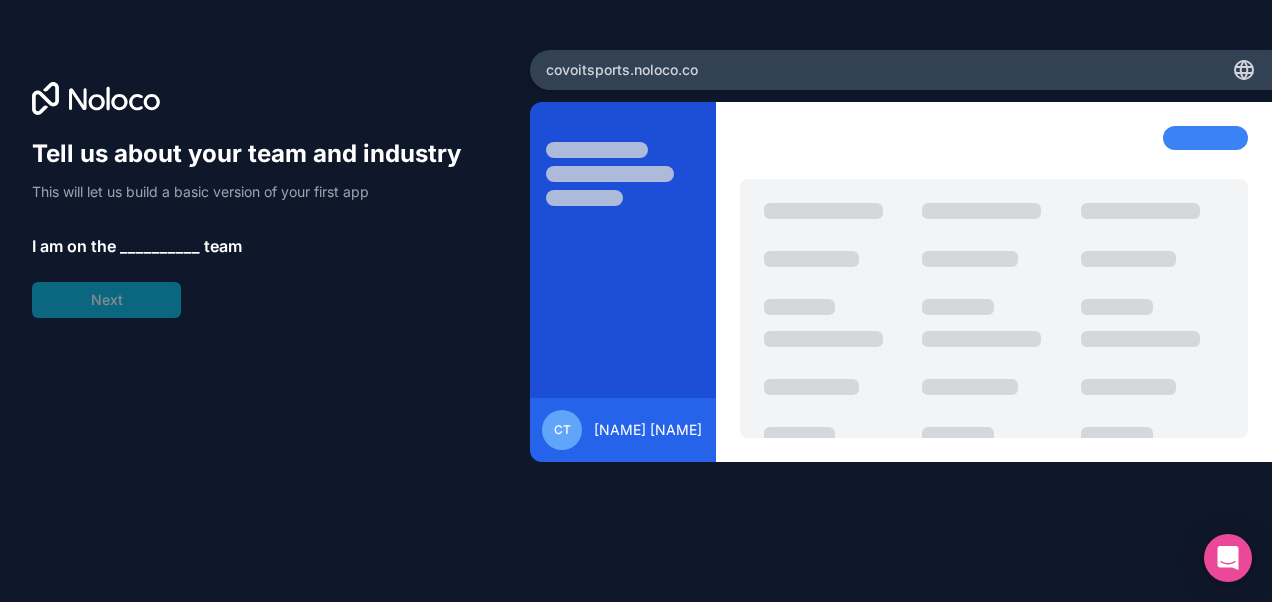 click on "__________" at bounding box center (160, 246) 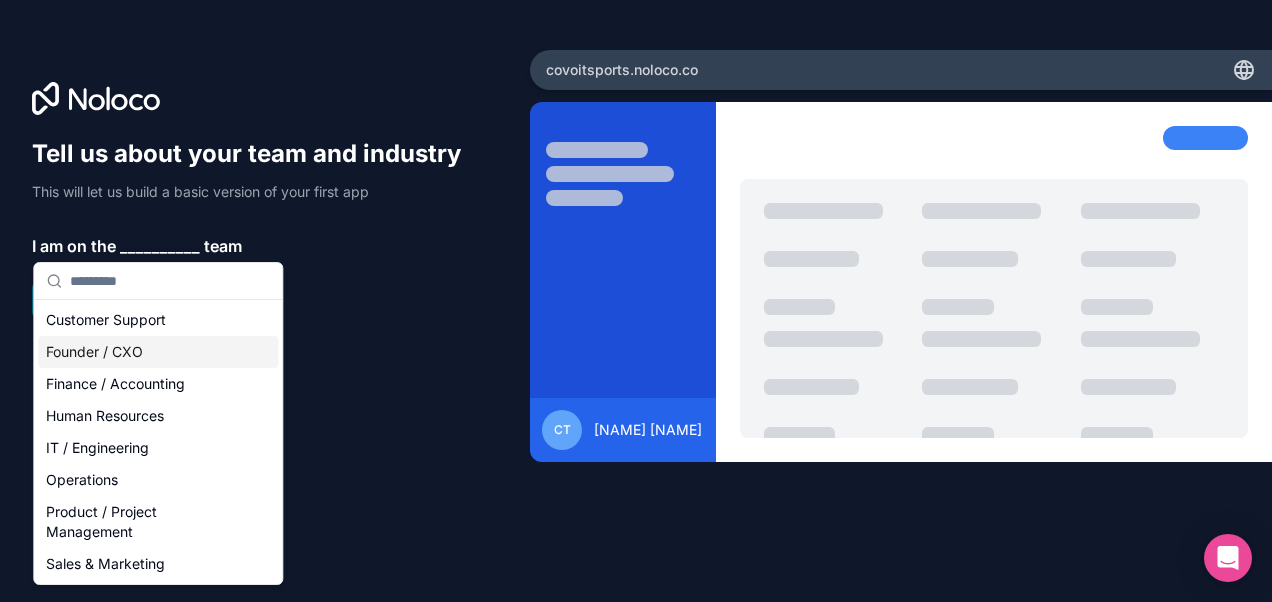 click on "Founder / CXO" at bounding box center [158, 352] 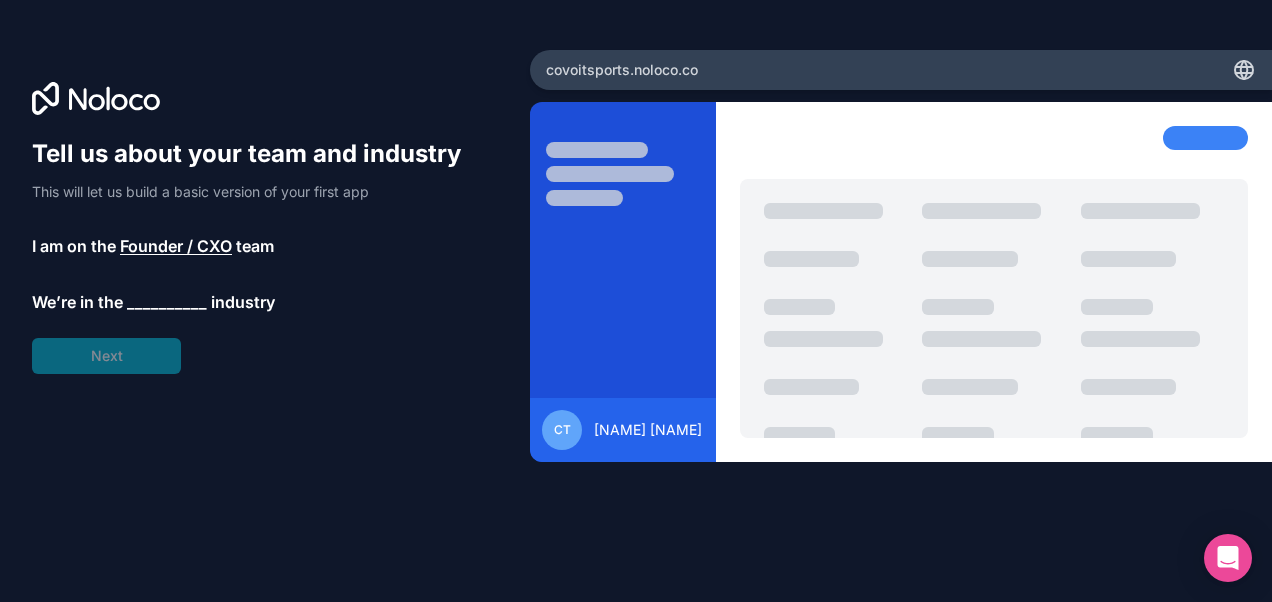 click on "__________" at bounding box center [167, 302] 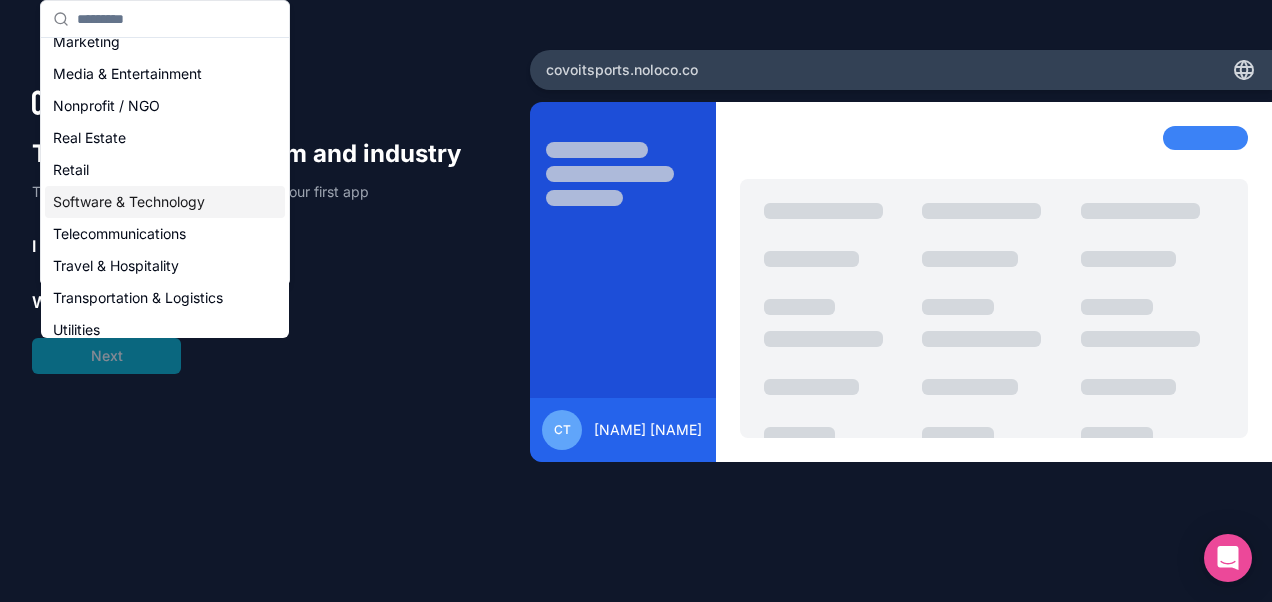 scroll, scrollTop: 335, scrollLeft: 0, axis: vertical 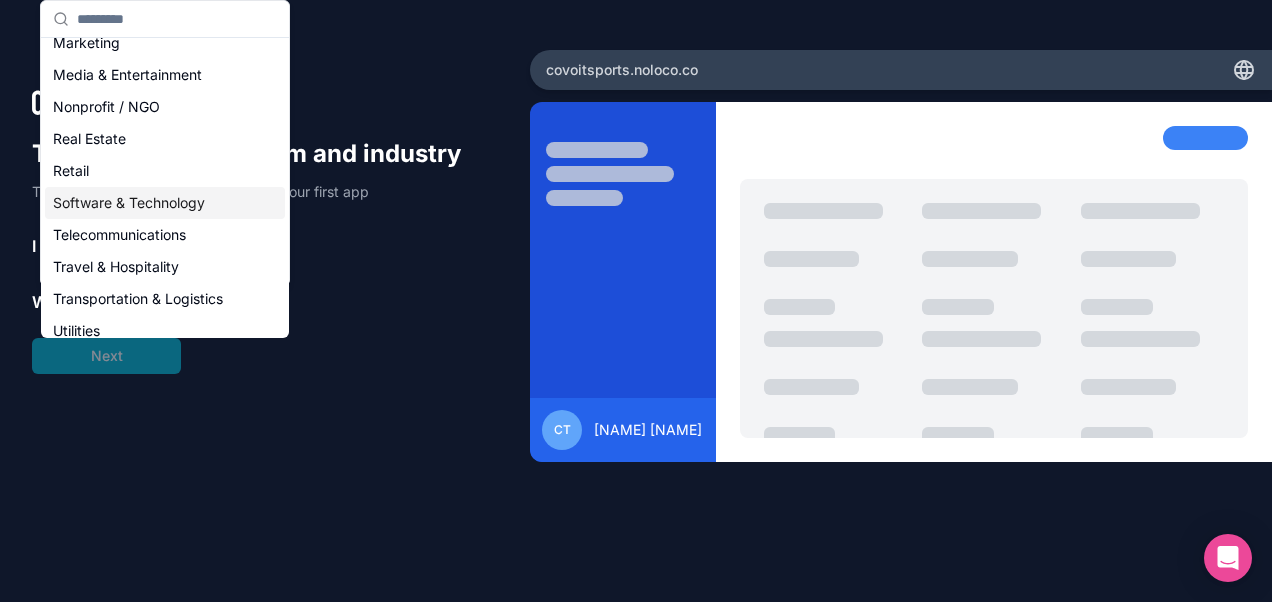 click on "Software & Technology" at bounding box center [165, 203] 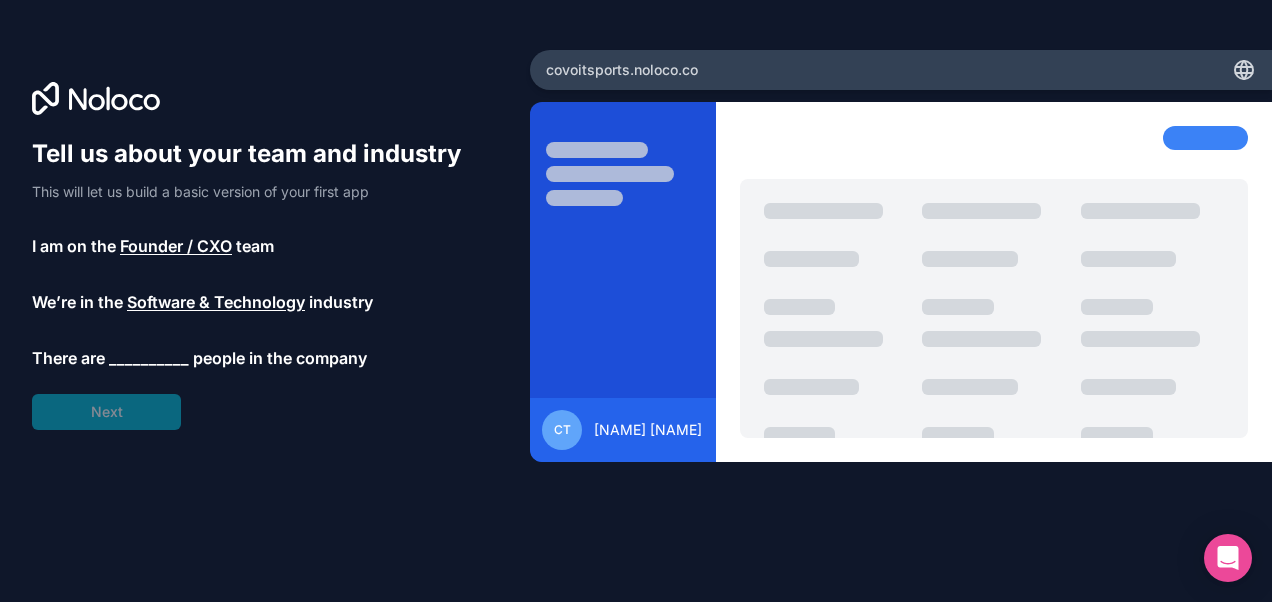 click on "__________" at bounding box center (149, 358) 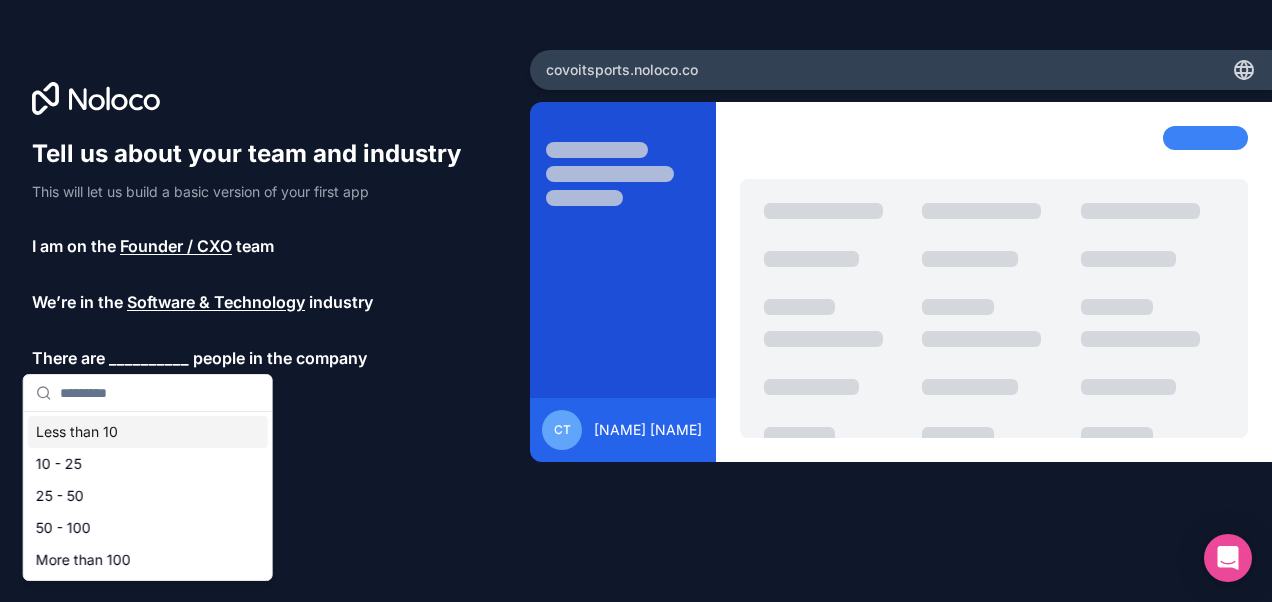 click on "Less than 10" at bounding box center (148, 432) 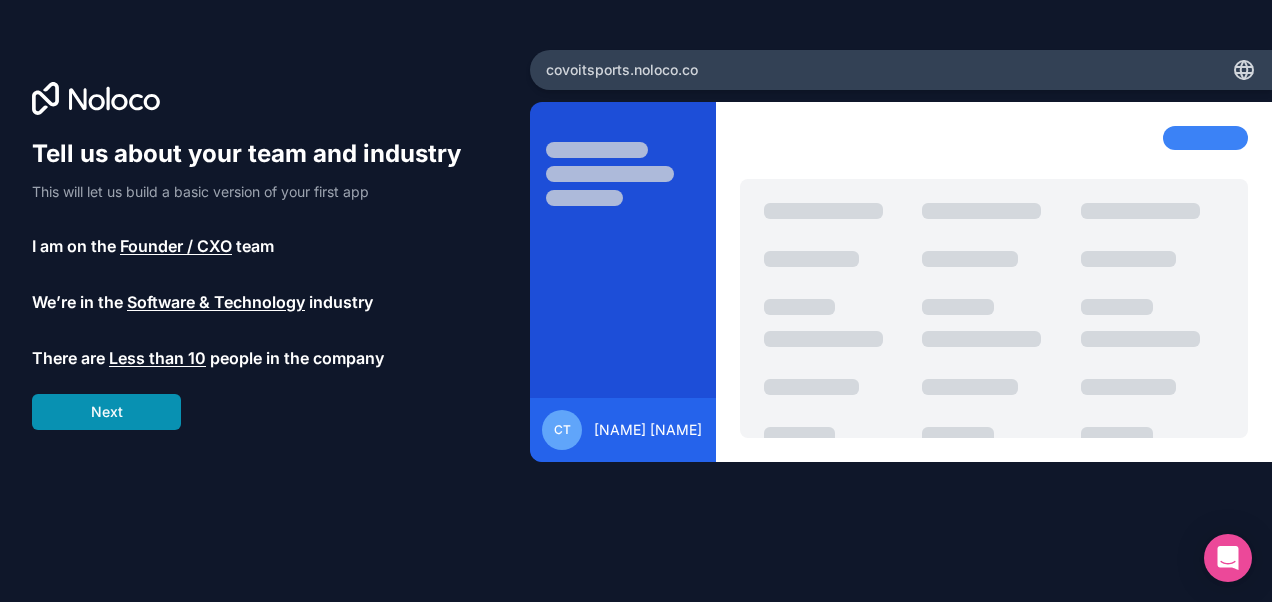 click on "Next" at bounding box center [106, 412] 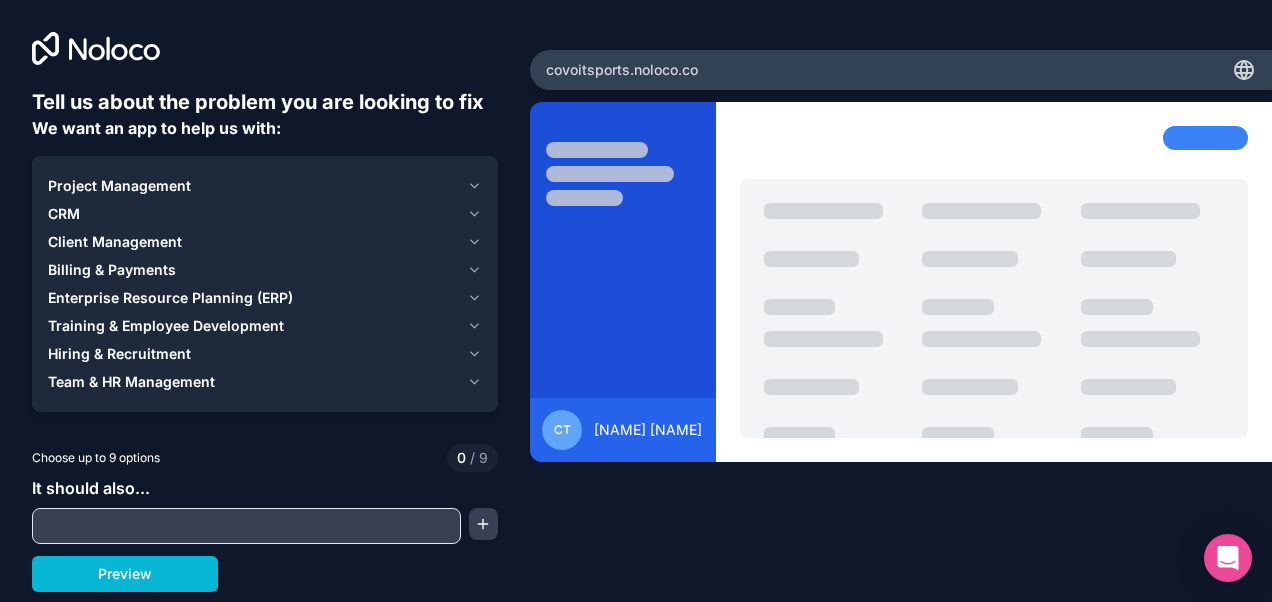 click on "Project Management" at bounding box center (265, 186) 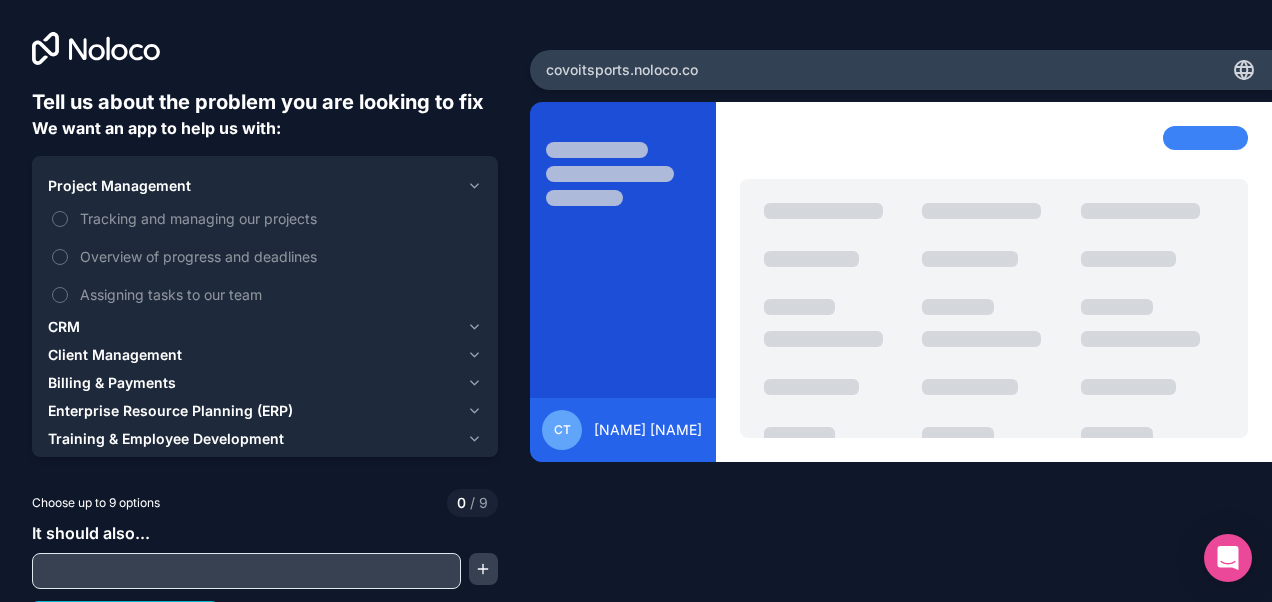 click 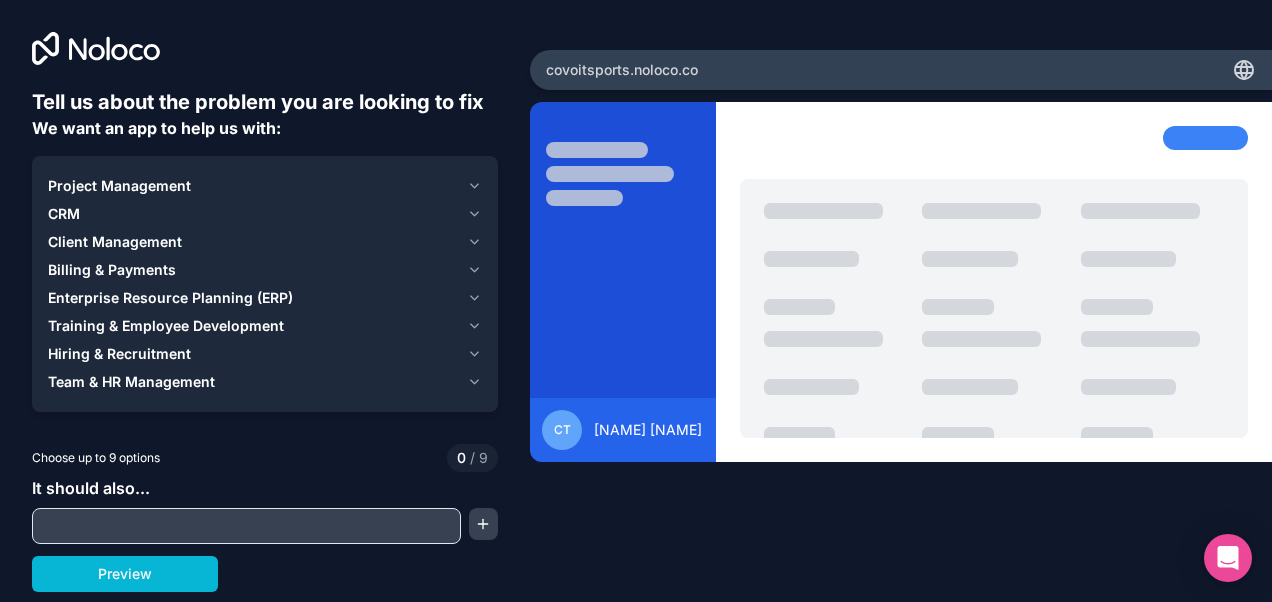 click 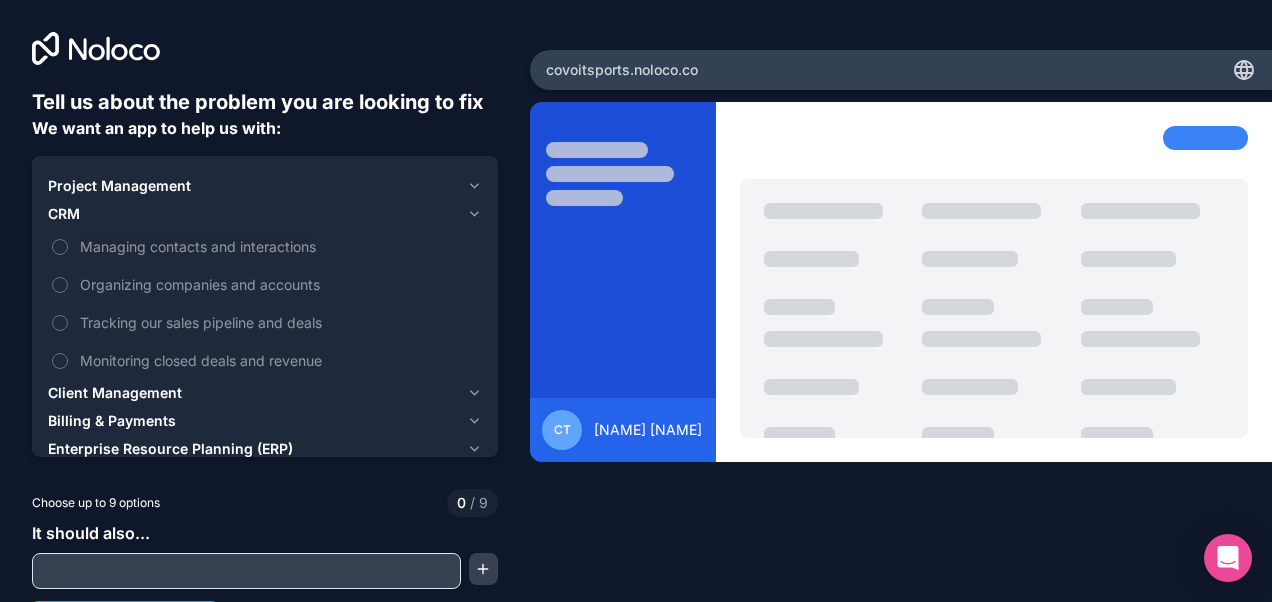 click 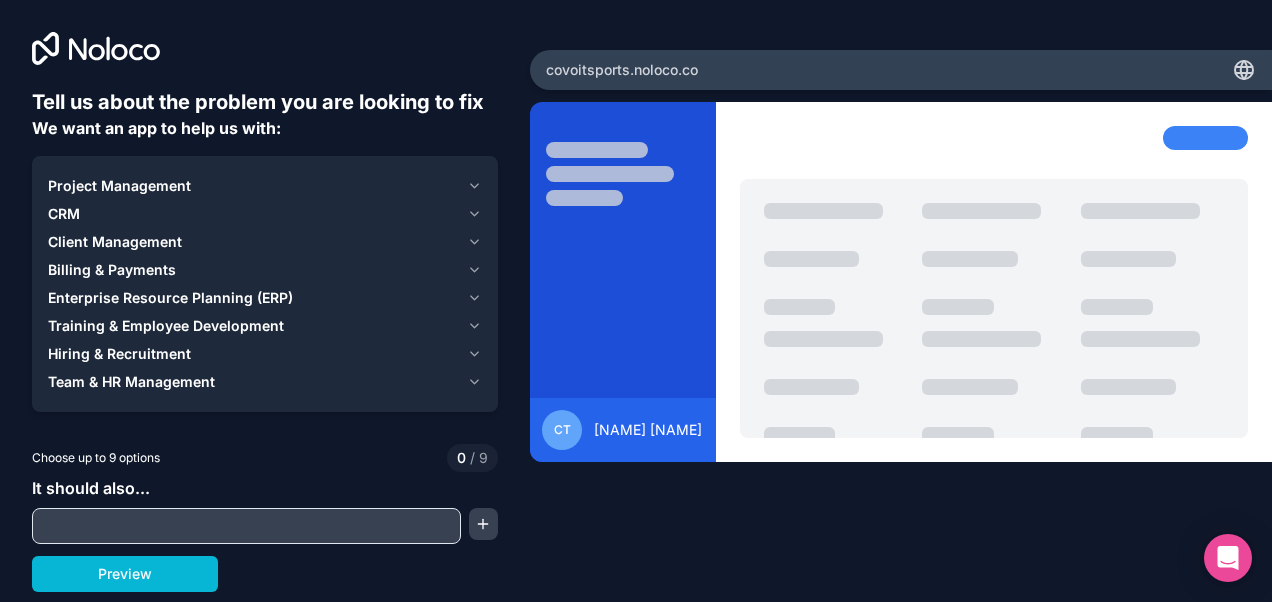 click 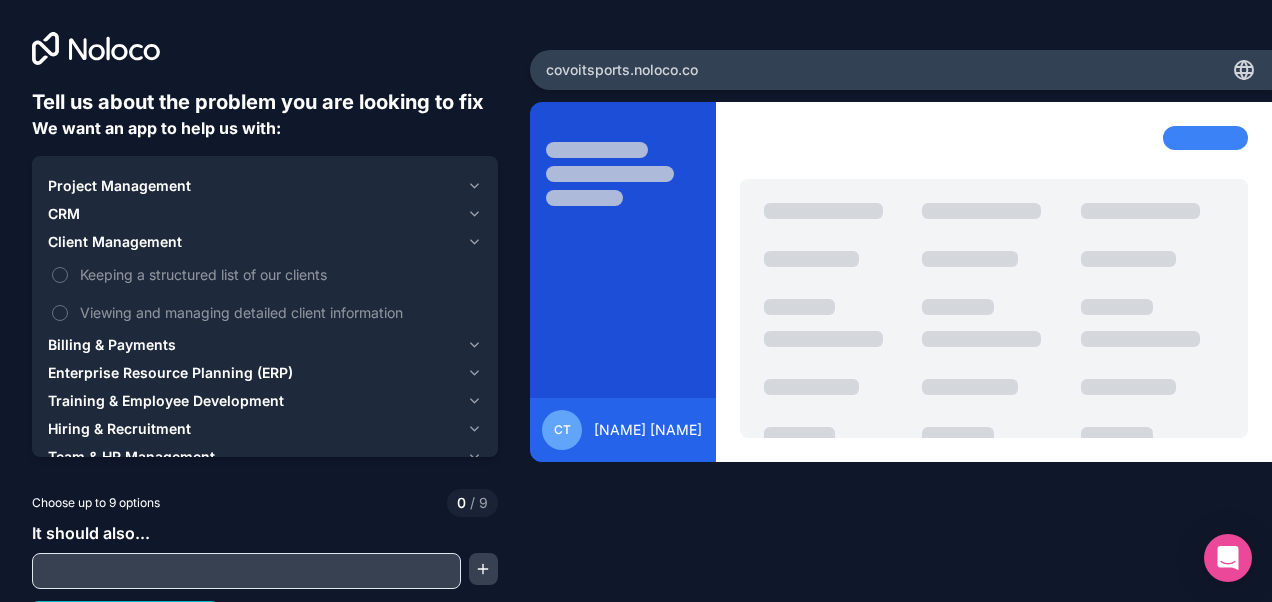 click 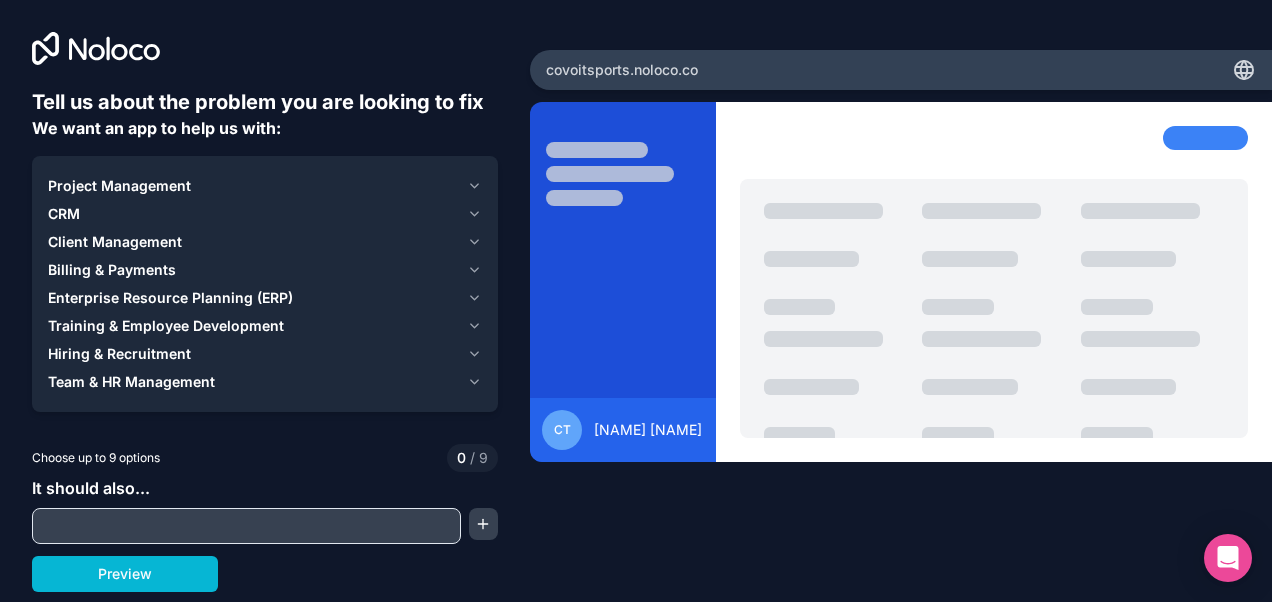 click on "Enterprise Resource Planning (ERP)" at bounding box center [265, 298] 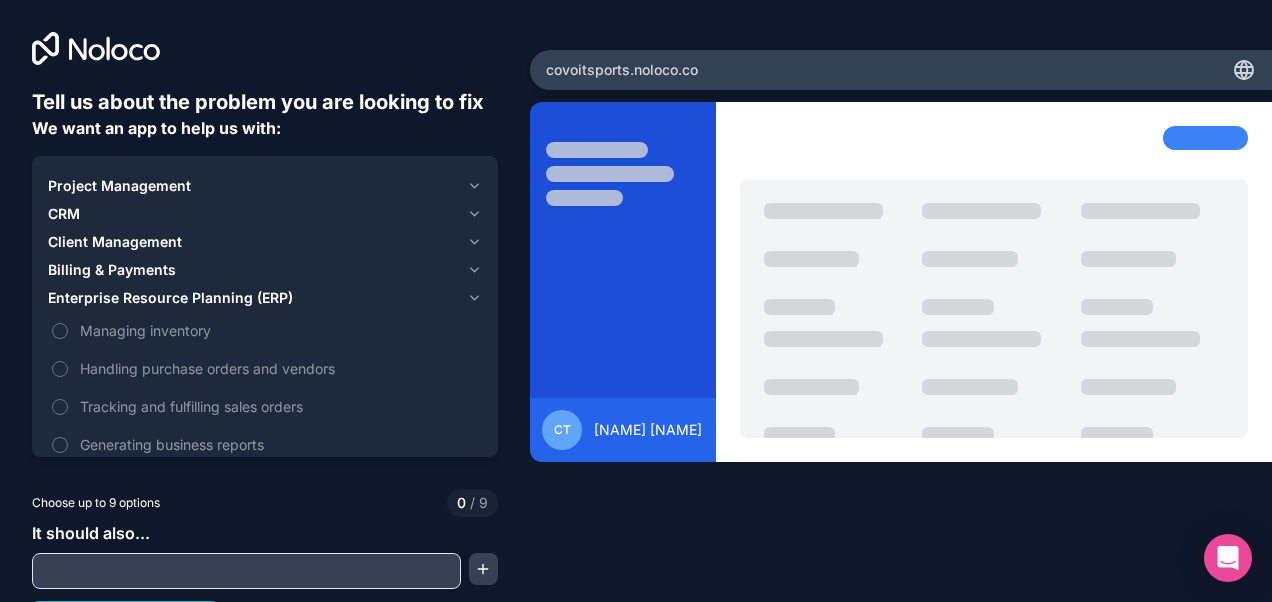 click 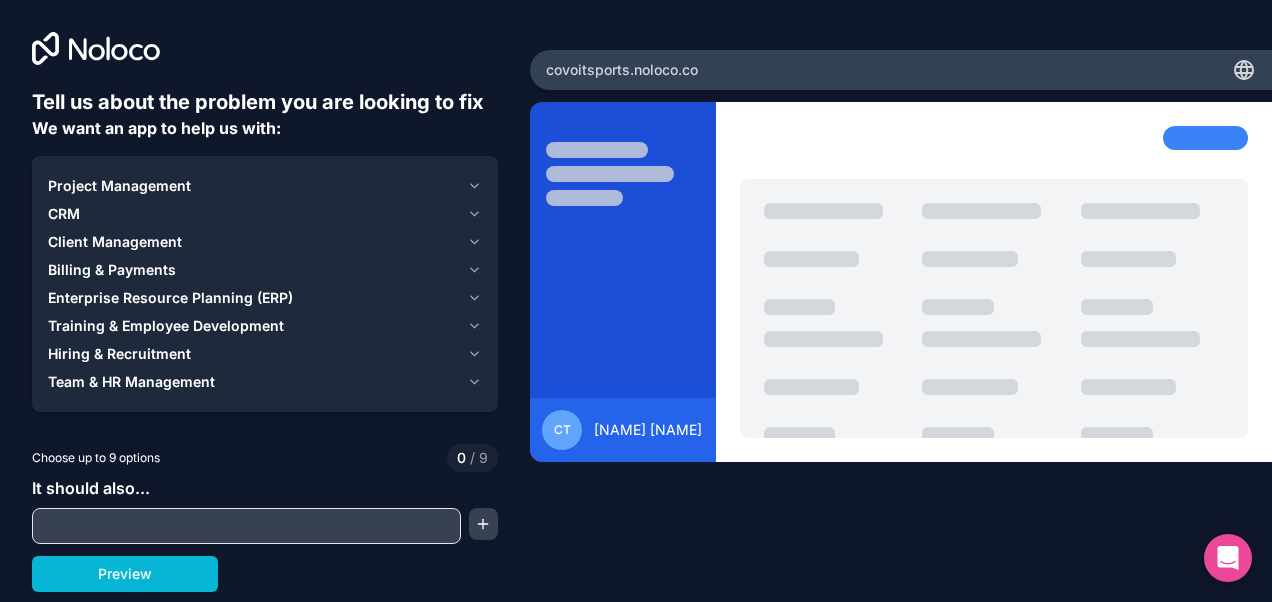 click 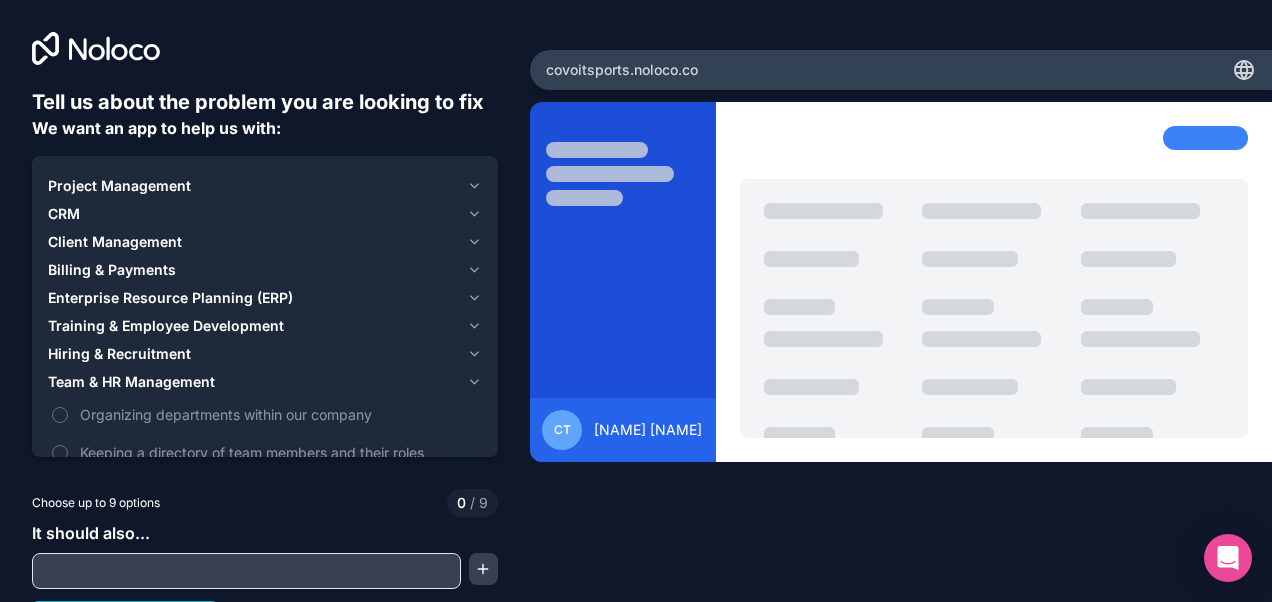 click 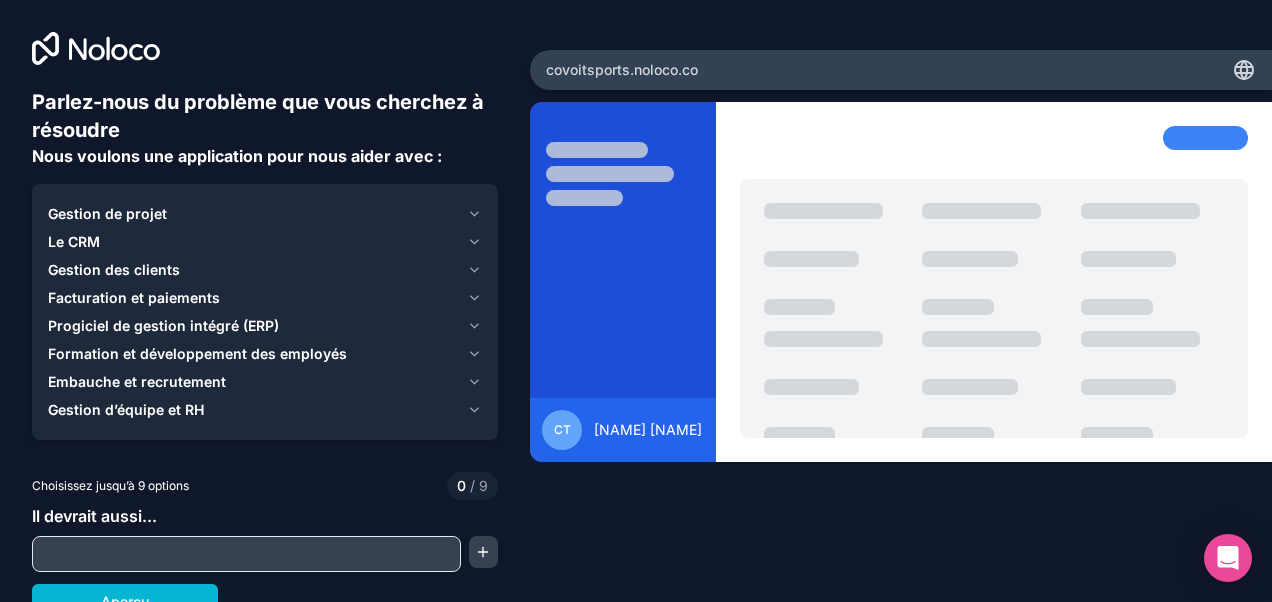 click on "Progiciel de gestion intégré (ERP)" at bounding box center [265, 326] 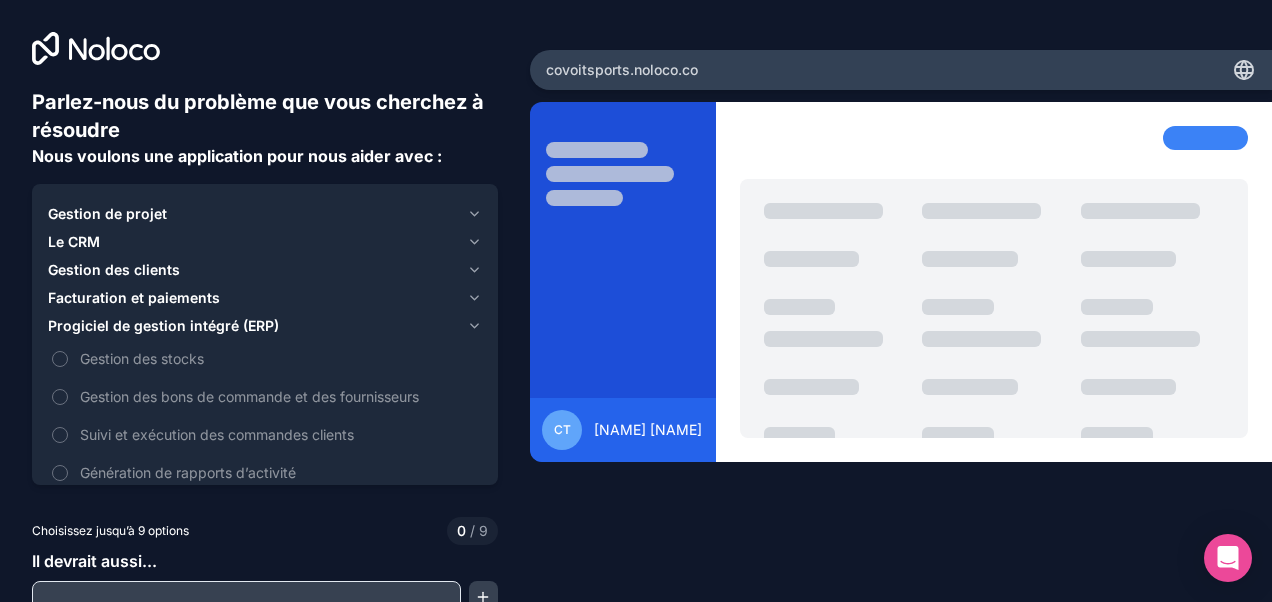 click 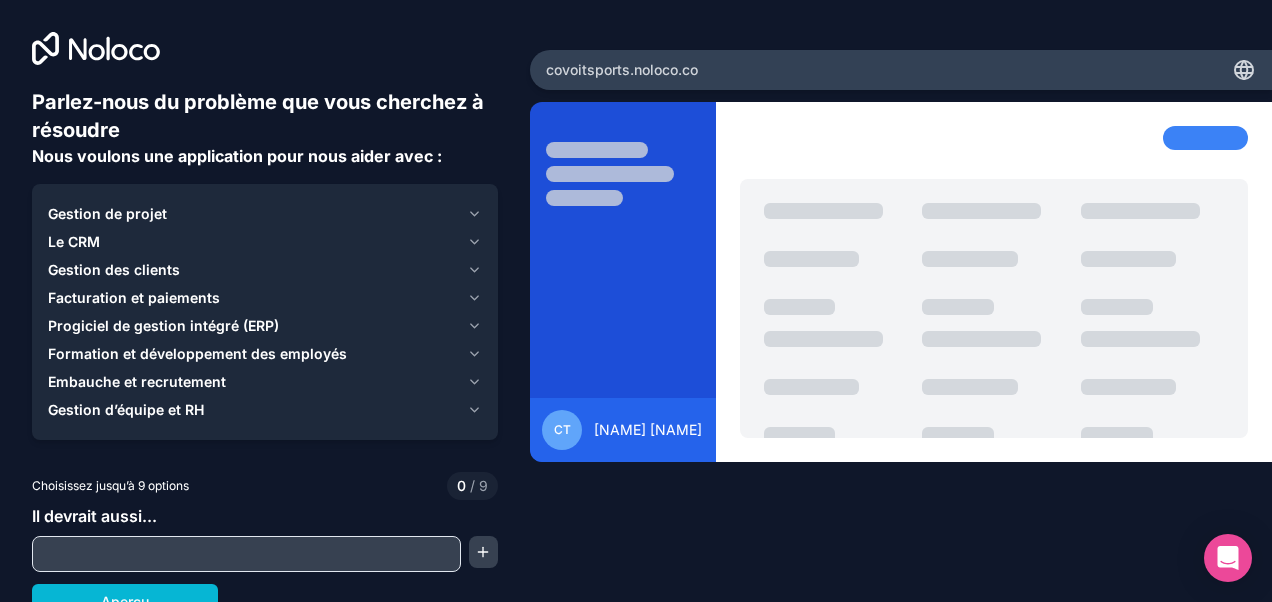 click 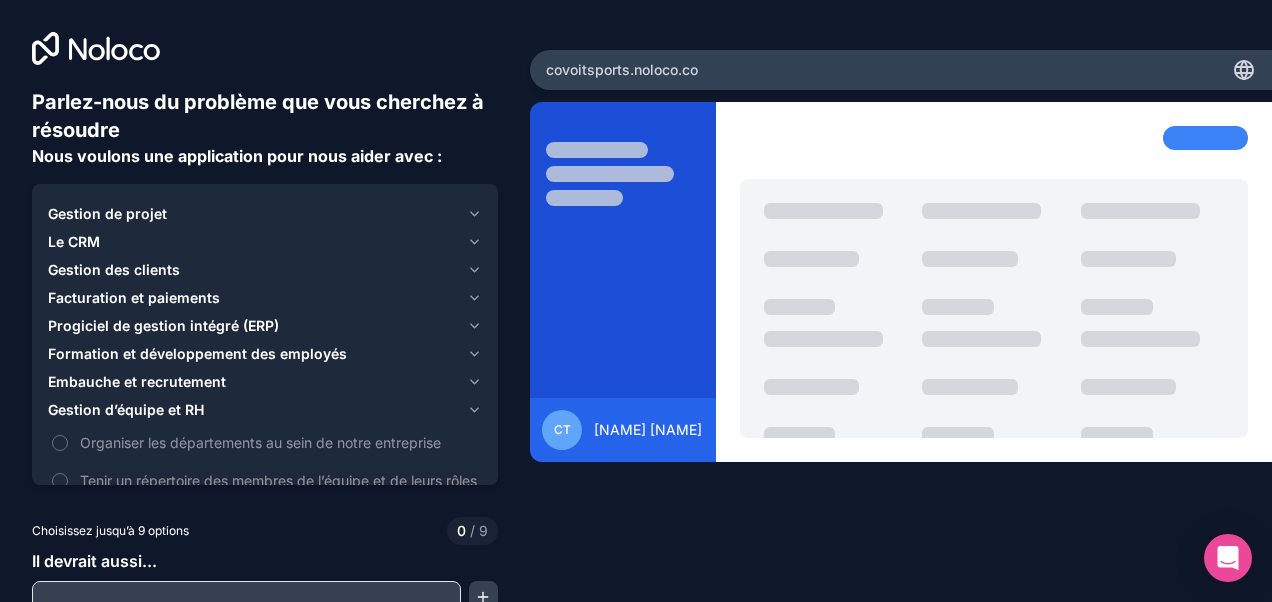 click 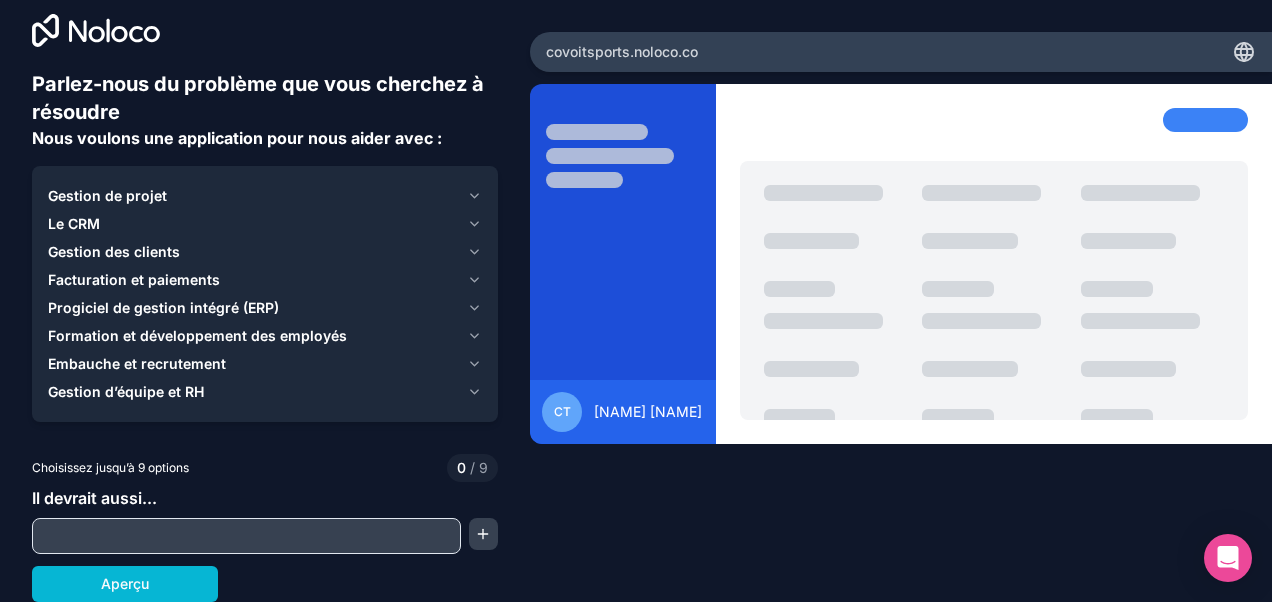 scroll, scrollTop: 0, scrollLeft: 0, axis: both 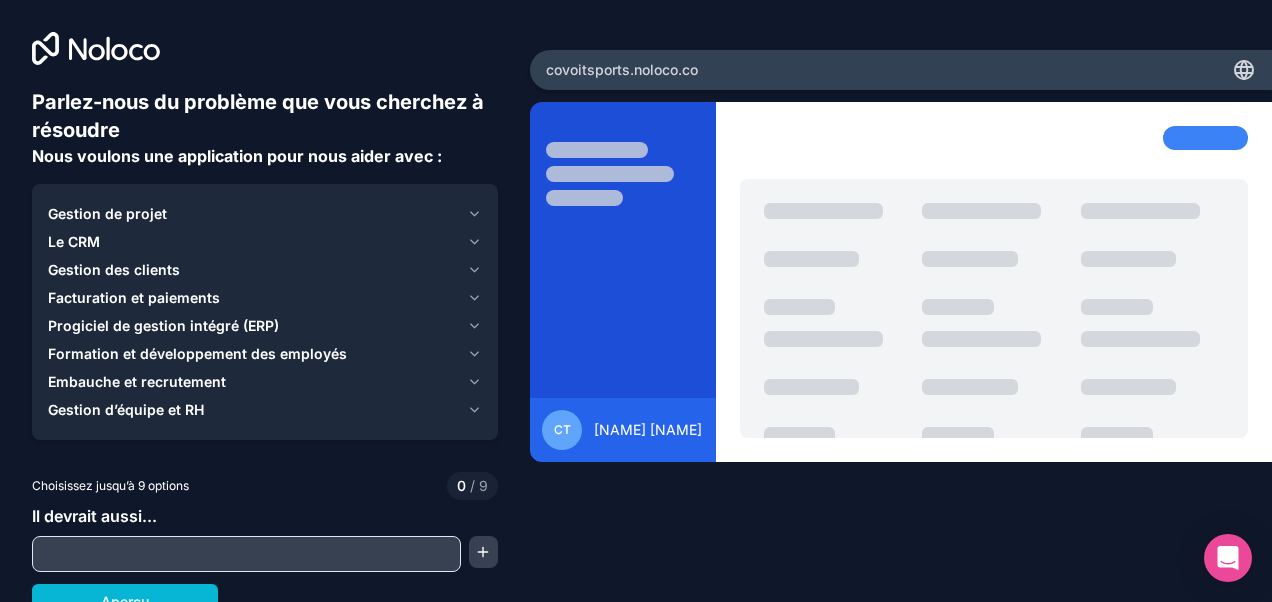 click 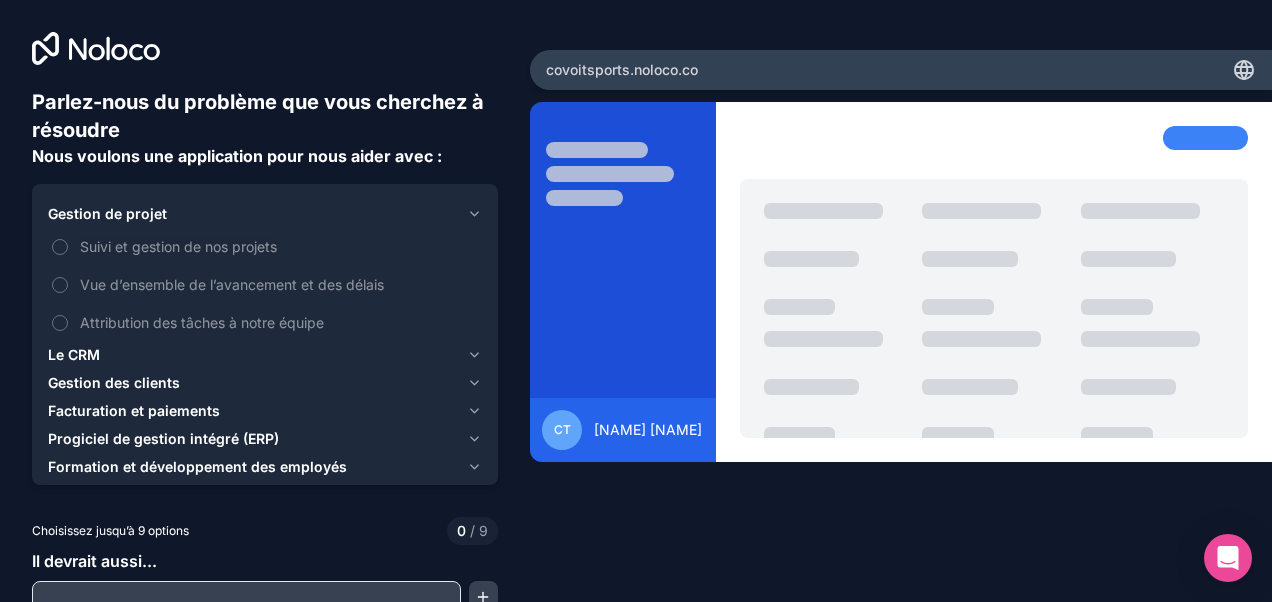 click 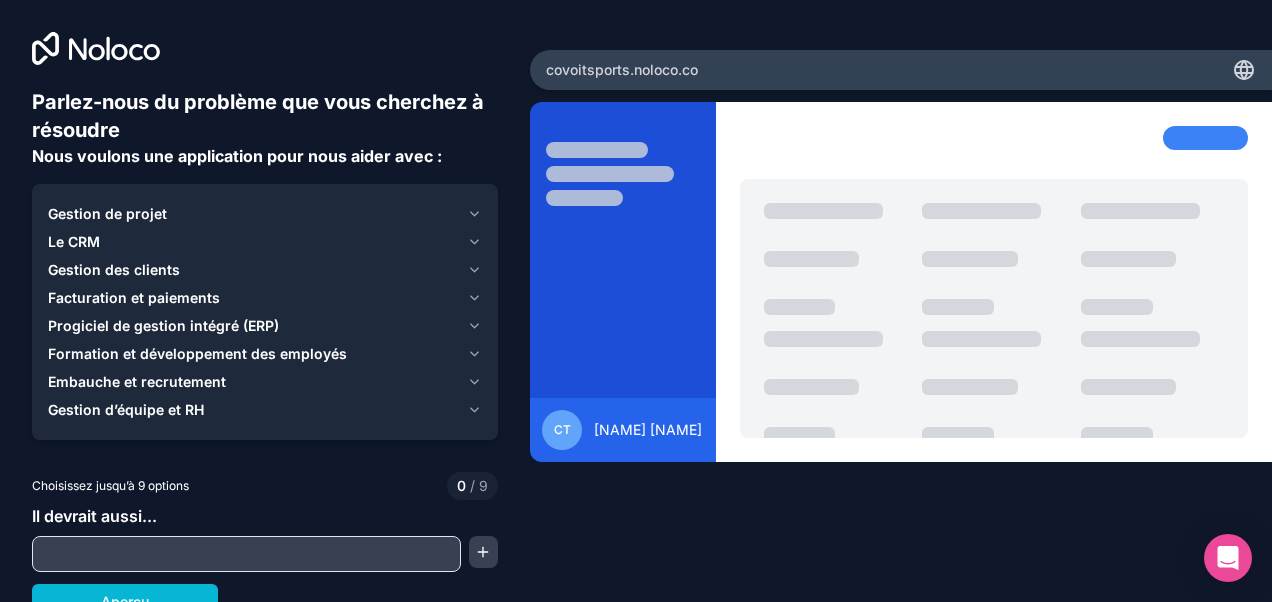click 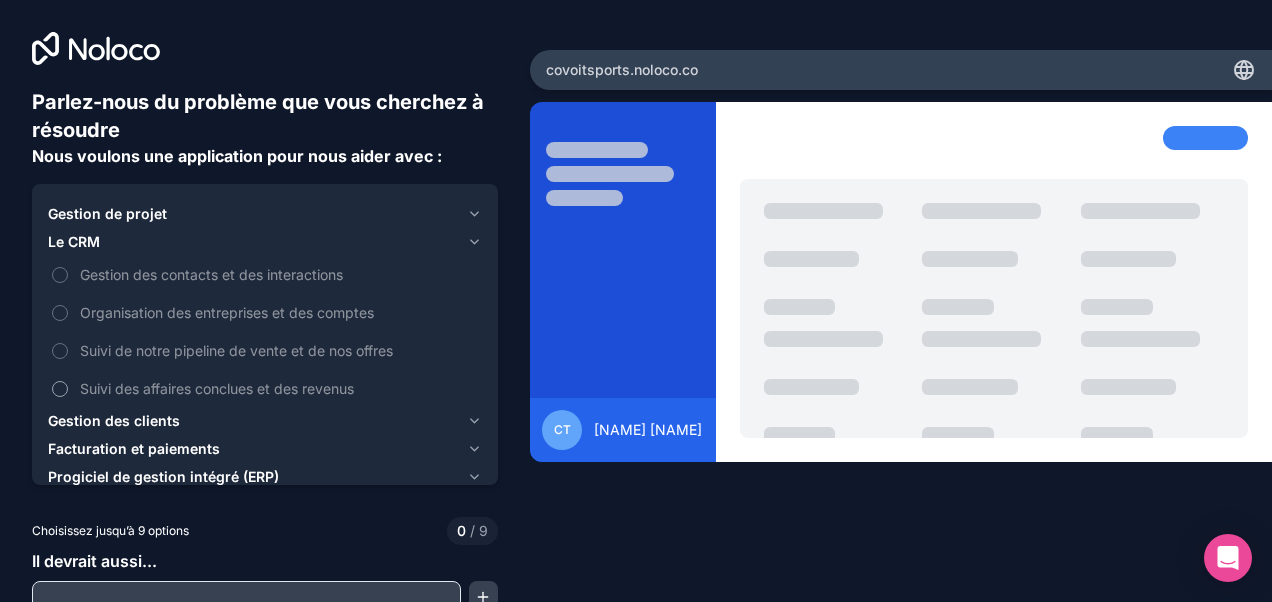 scroll, scrollTop: 63, scrollLeft: 0, axis: vertical 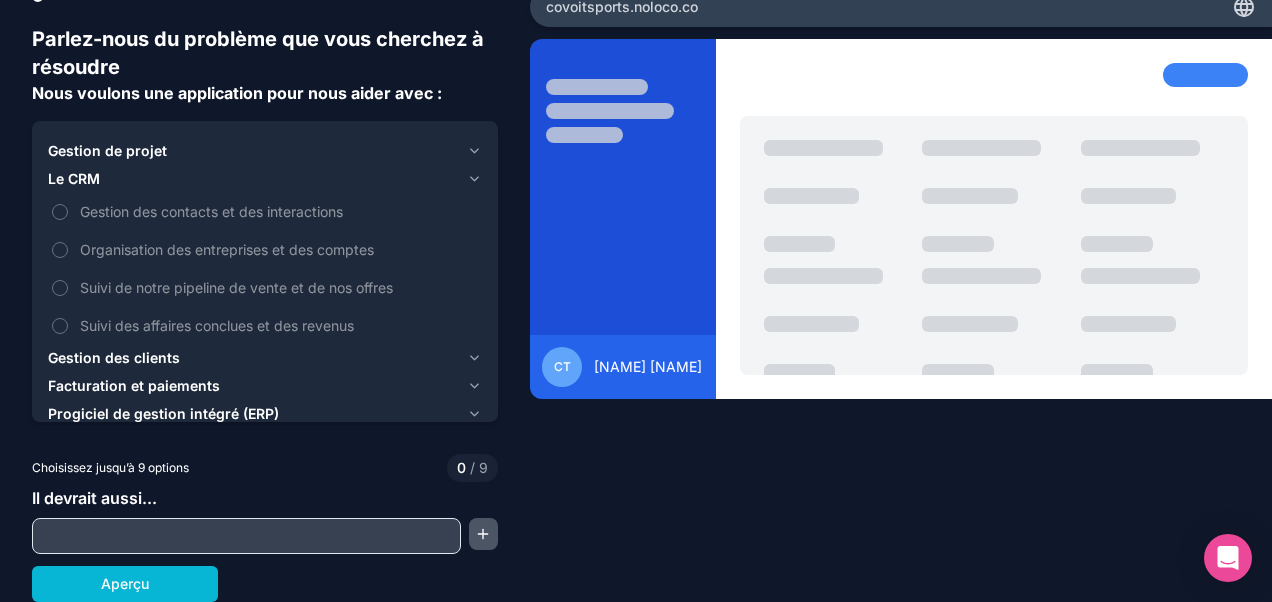 click at bounding box center (483, 534) 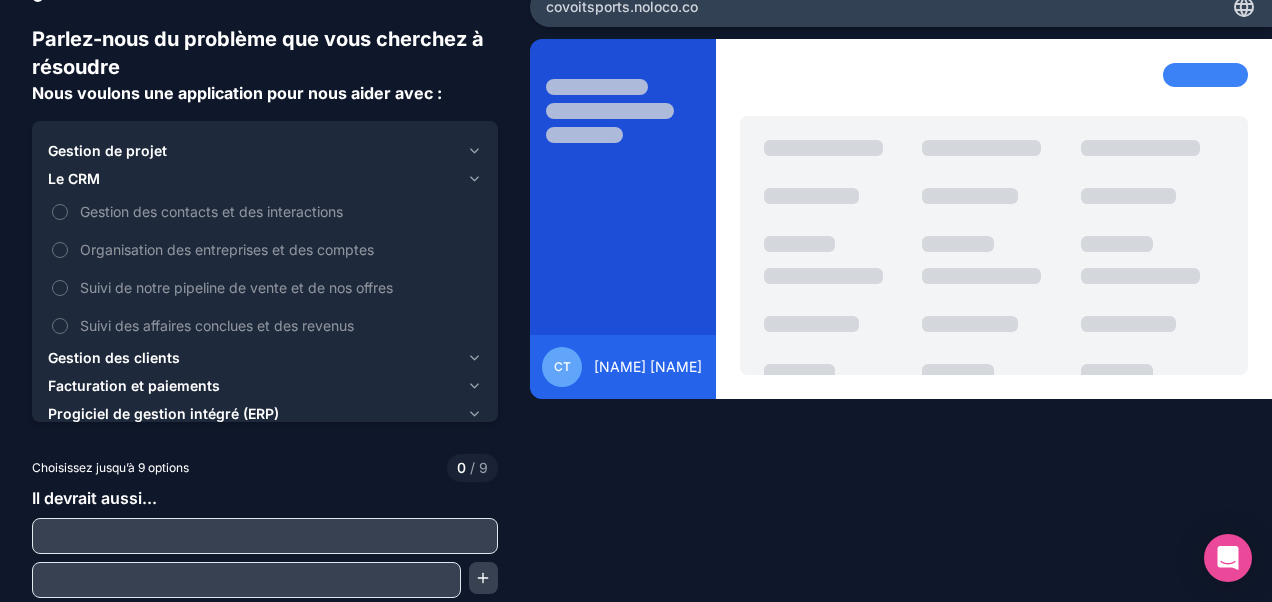 scroll, scrollTop: 107, scrollLeft: 0, axis: vertical 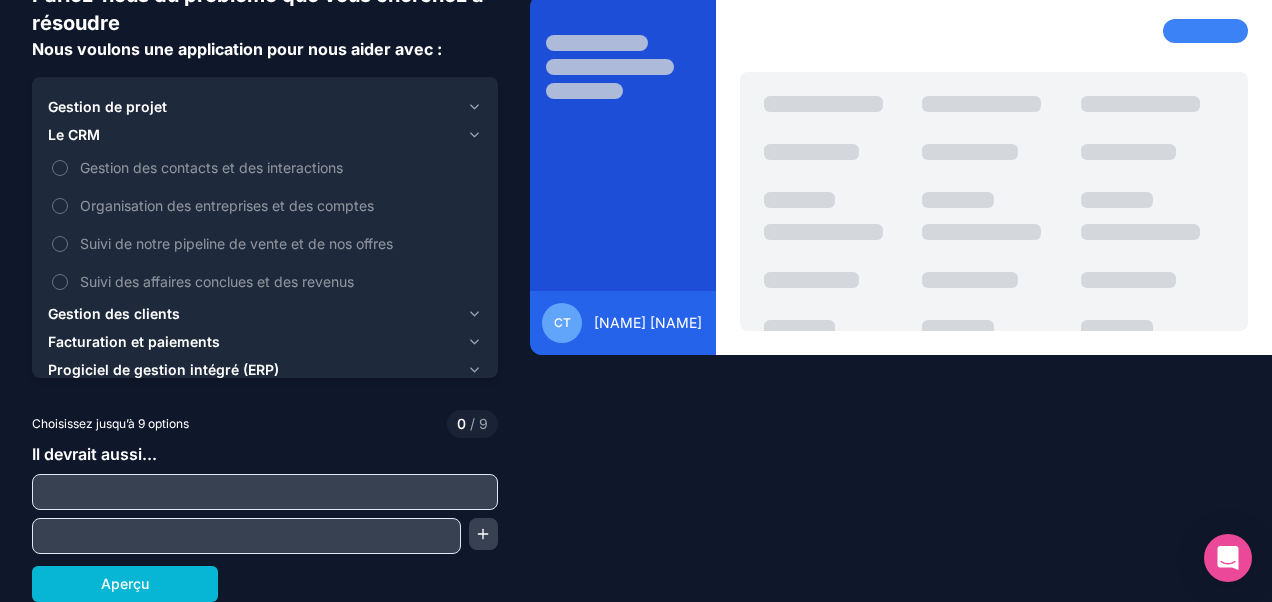 click on "Choisissez jusqu’à 9 options 0 / 9" at bounding box center [265, 424] 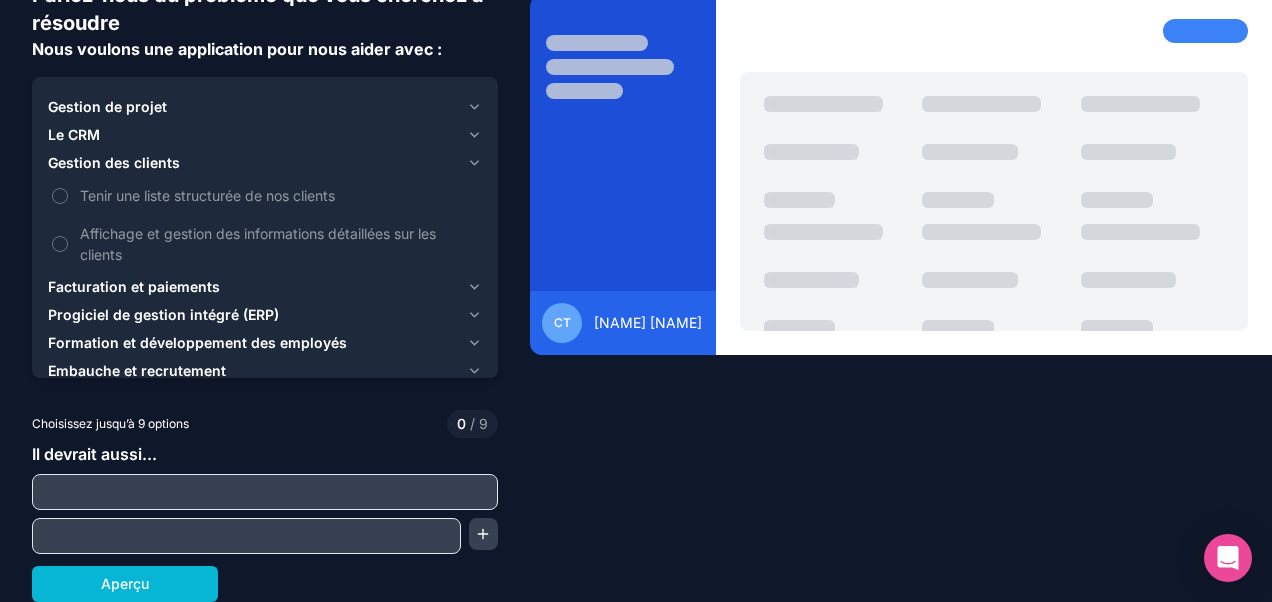 click on "Progiciel de gestion intégré (ERP)" at bounding box center [163, 315] 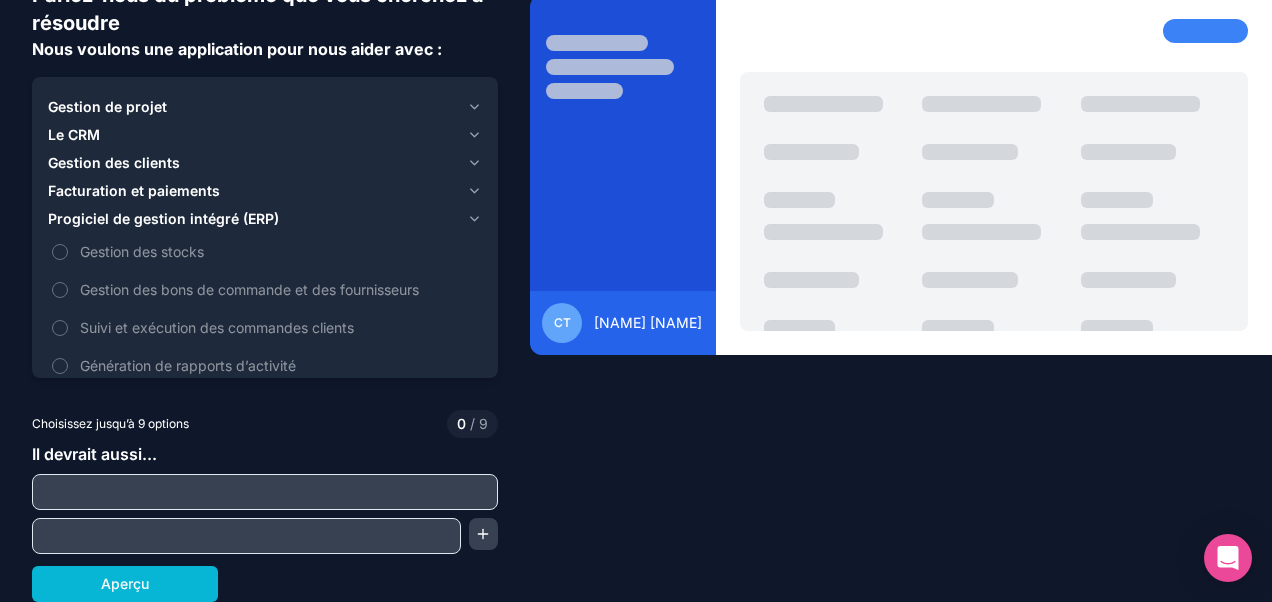 click on "Progiciel de gestion intégré (ERP)" at bounding box center [163, 219] 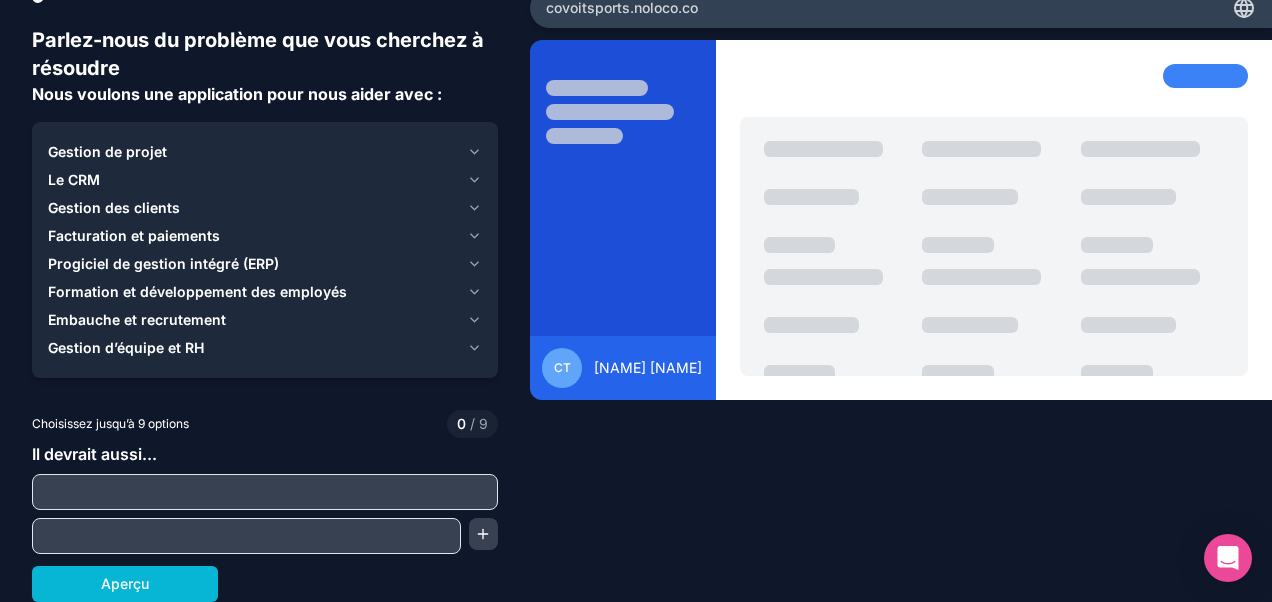 scroll, scrollTop: 0, scrollLeft: 0, axis: both 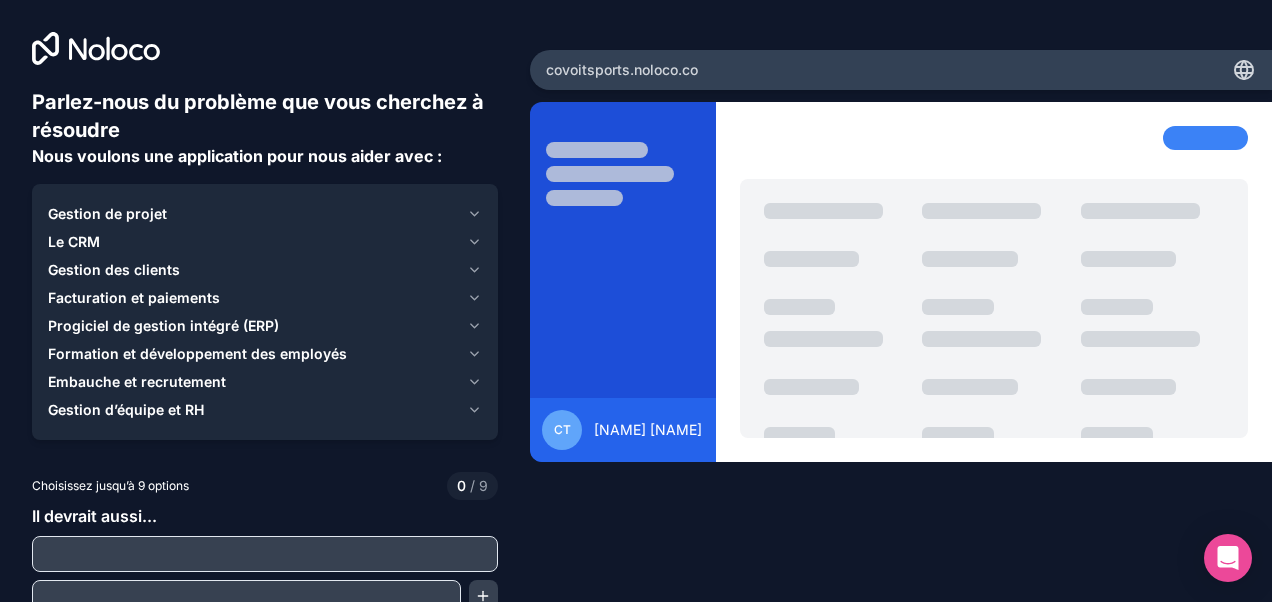 click on "Gestion des clients" at bounding box center (114, 270) 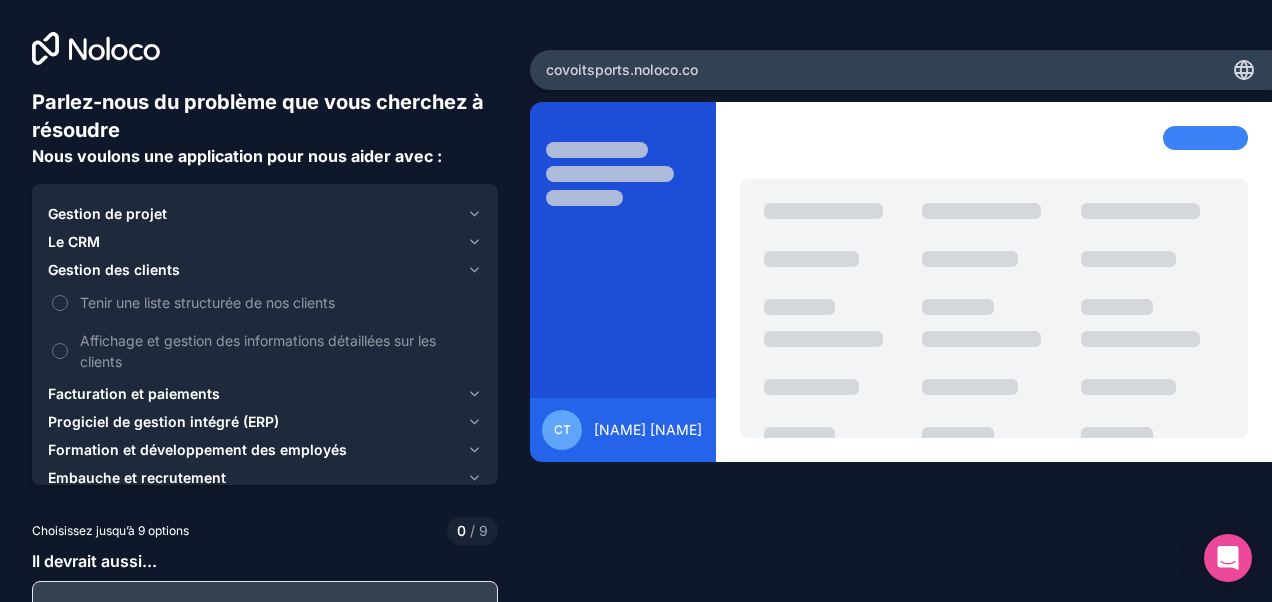 click on "Gestion des clients" at bounding box center [114, 270] 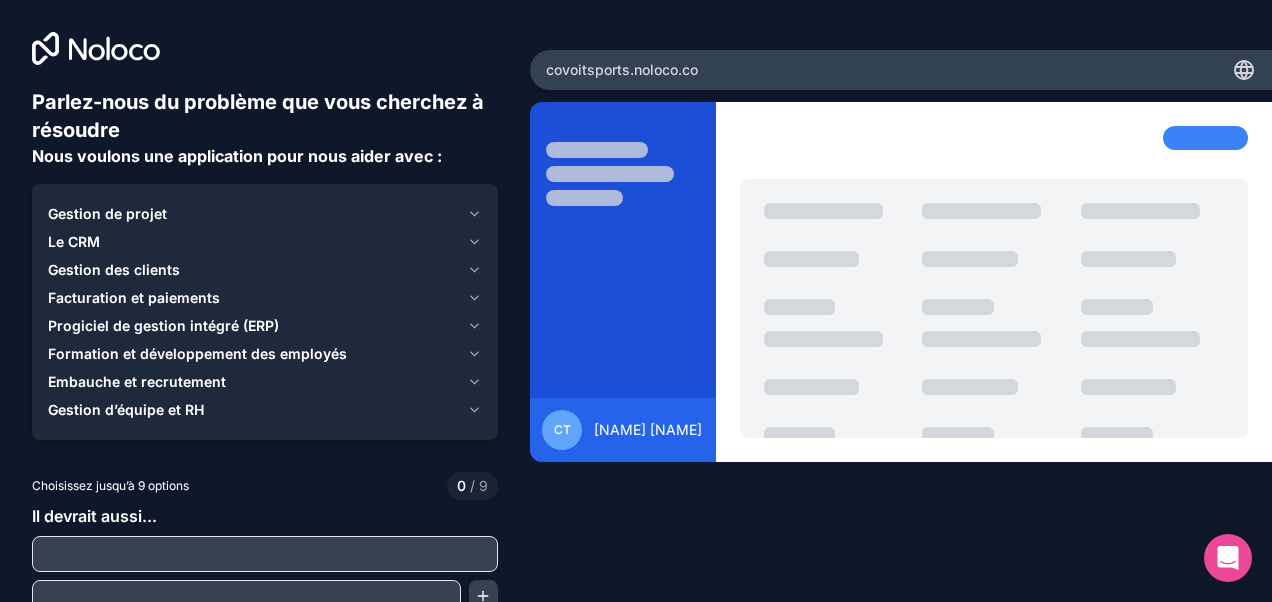 click on "Le CRM" at bounding box center (74, 242) 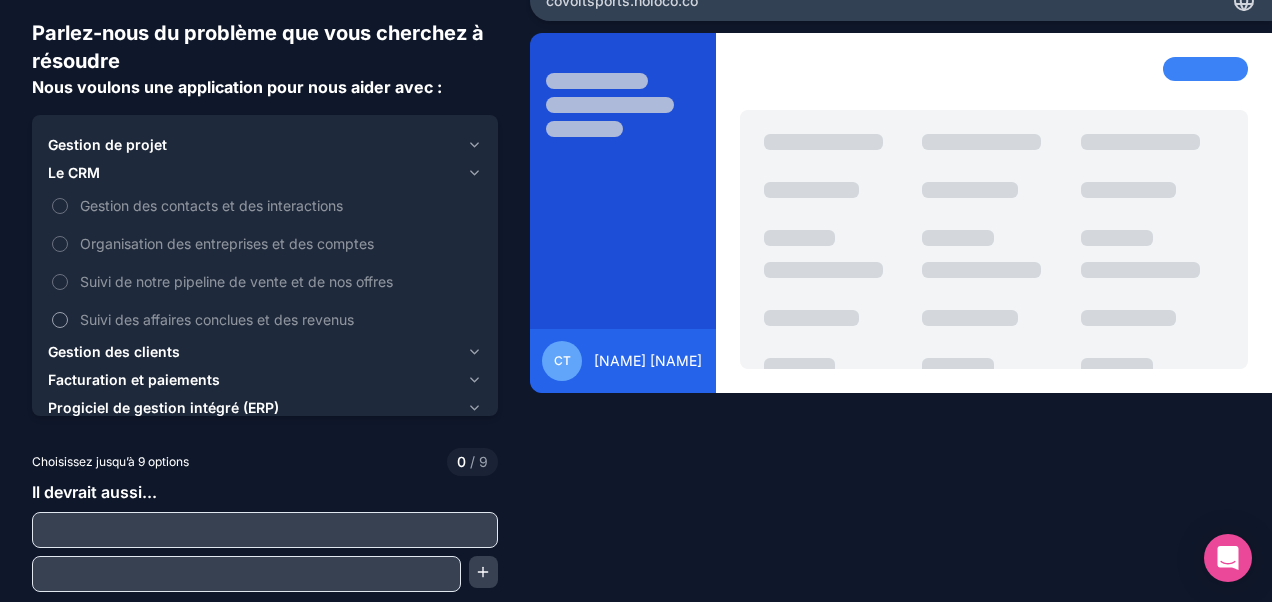 scroll, scrollTop: 70, scrollLeft: 0, axis: vertical 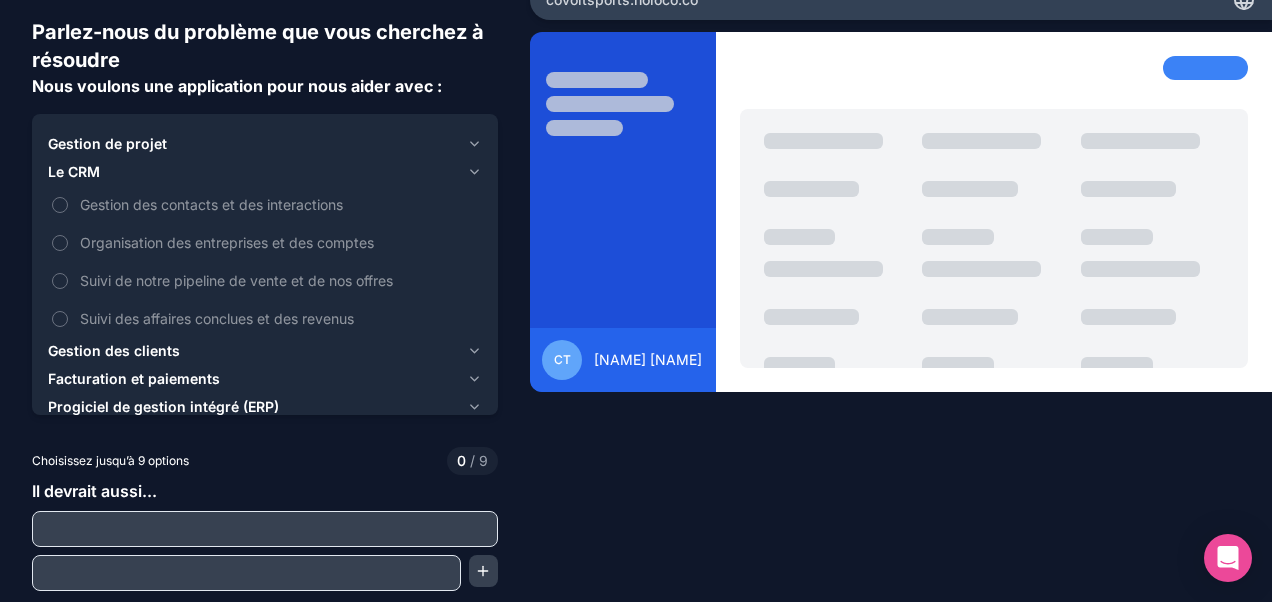 click 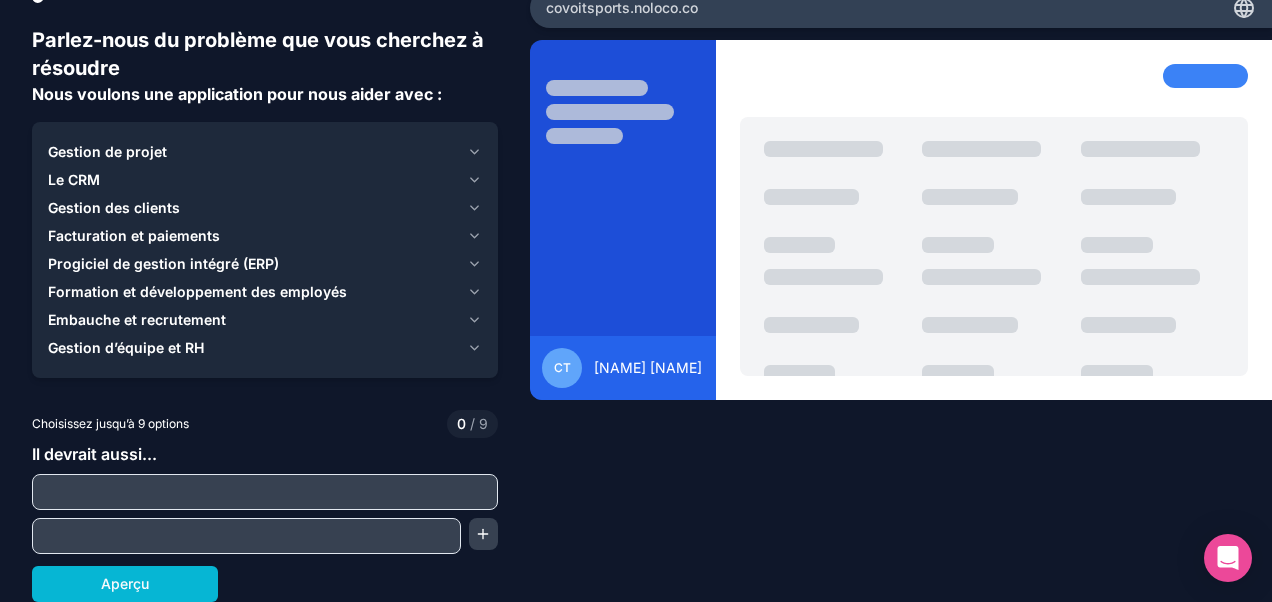 click on "Gestion d’équipe et RH" at bounding box center (126, 348) 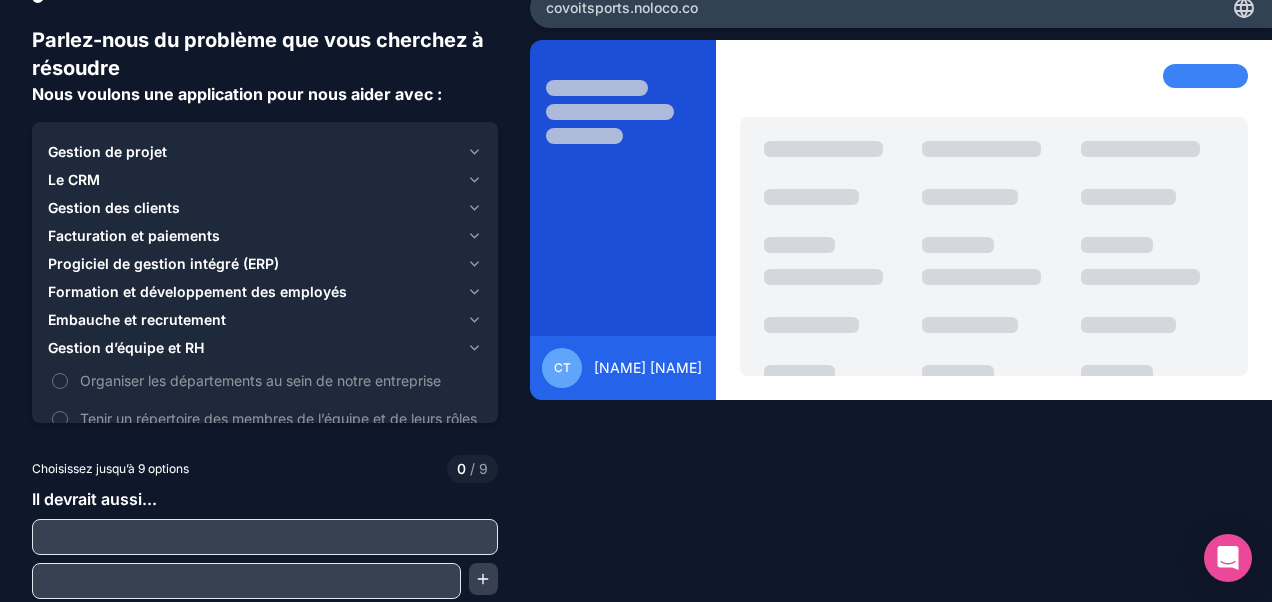 scroll, scrollTop: 107, scrollLeft: 0, axis: vertical 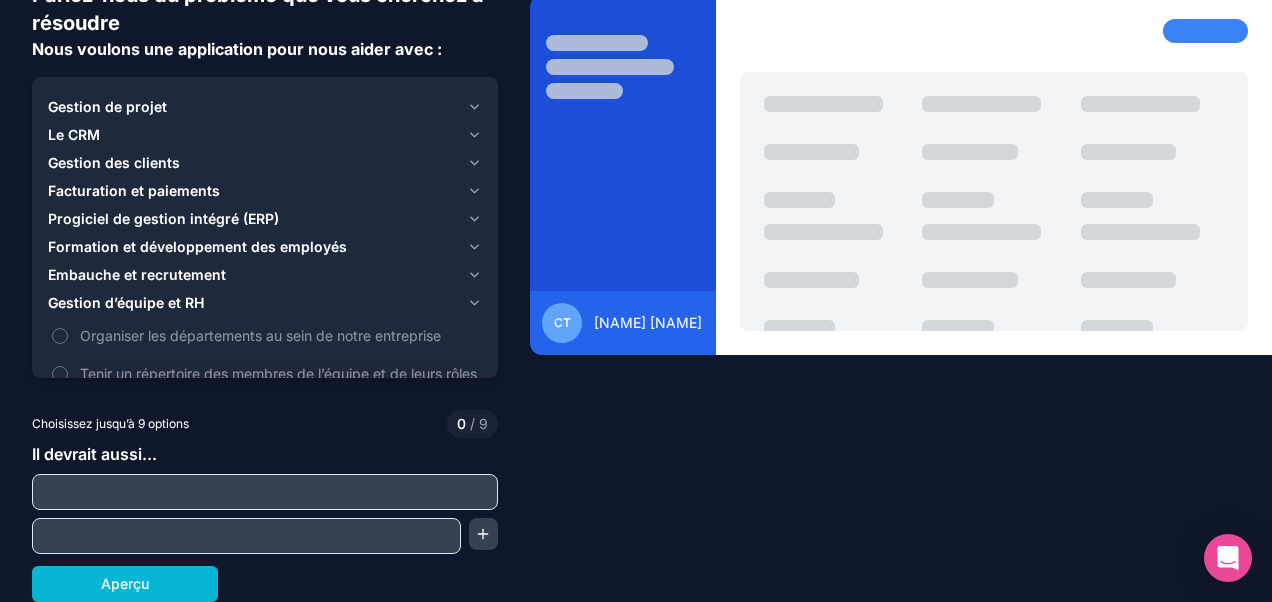 click on "Embauche et recrutement" at bounding box center (137, 275) 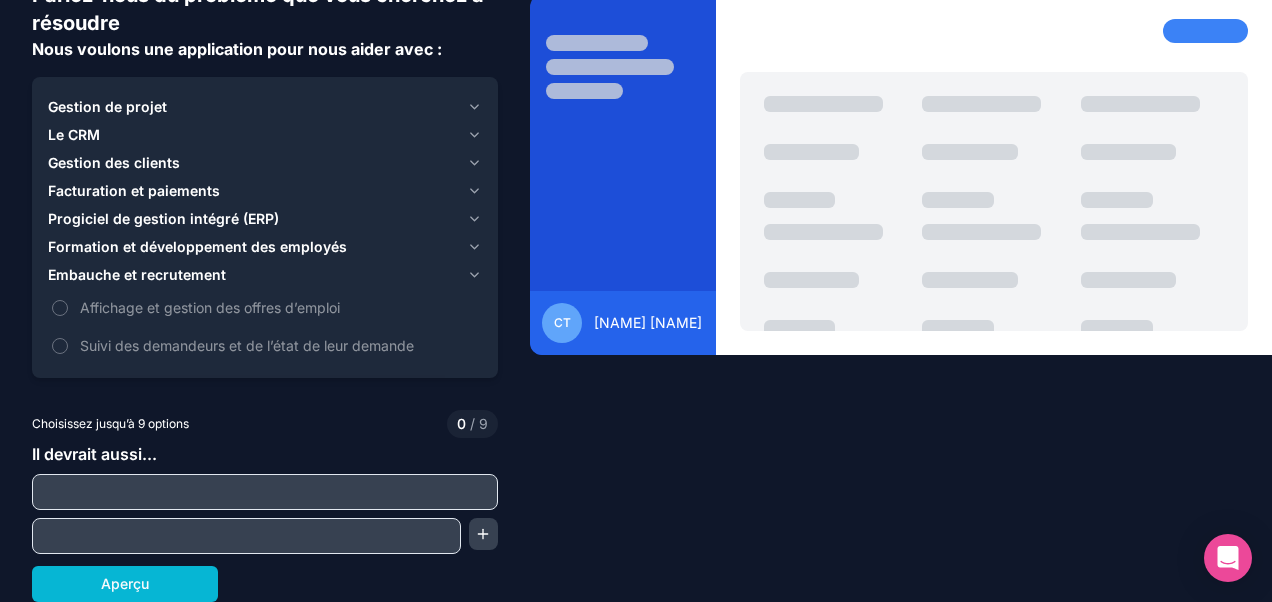 click on "Embauche et recrutement" at bounding box center [137, 275] 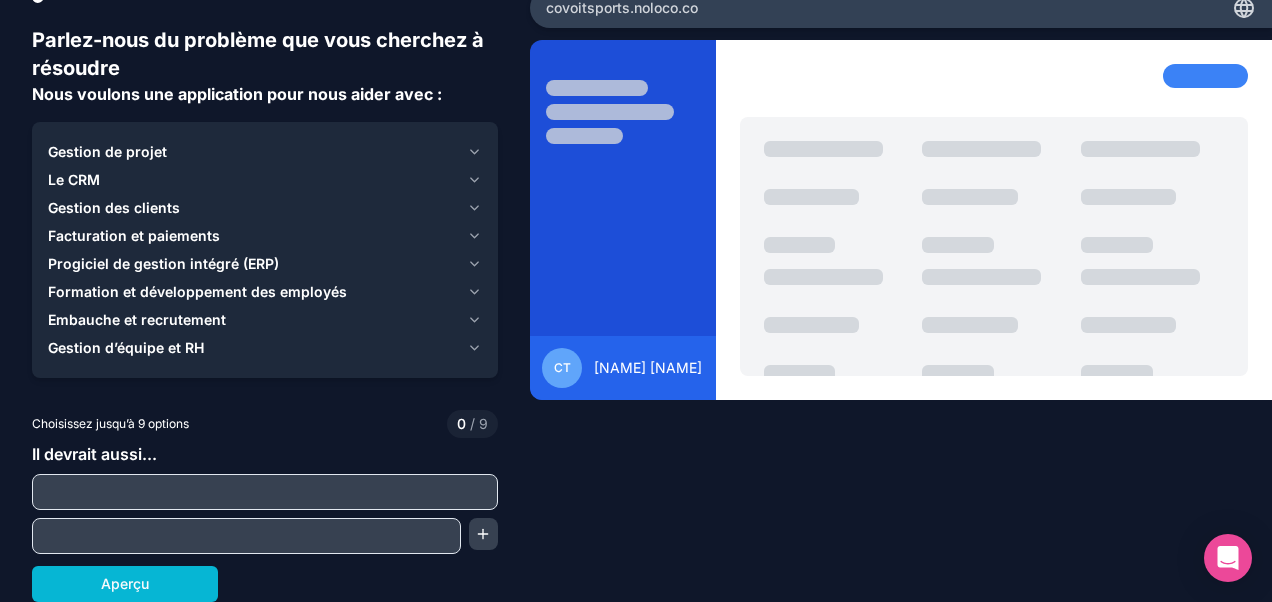 scroll, scrollTop: 62, scrollLeft: 0, axis: vertical 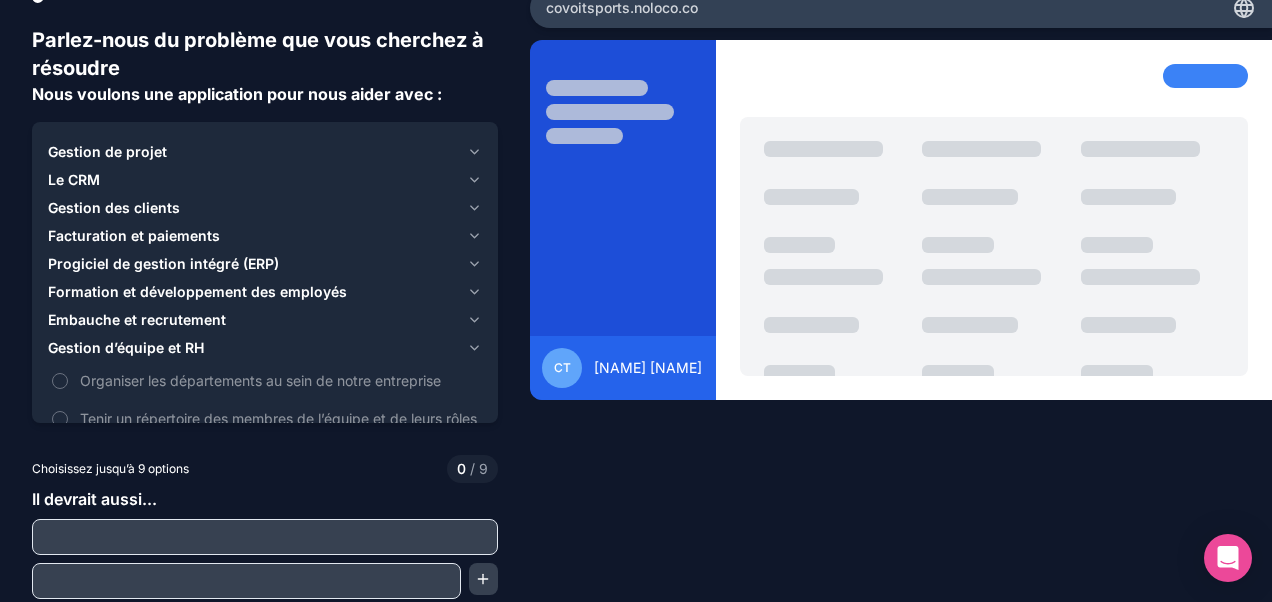 click on "Progiciel de gestion intégré (ERP)" at bounding box center [163, 264] 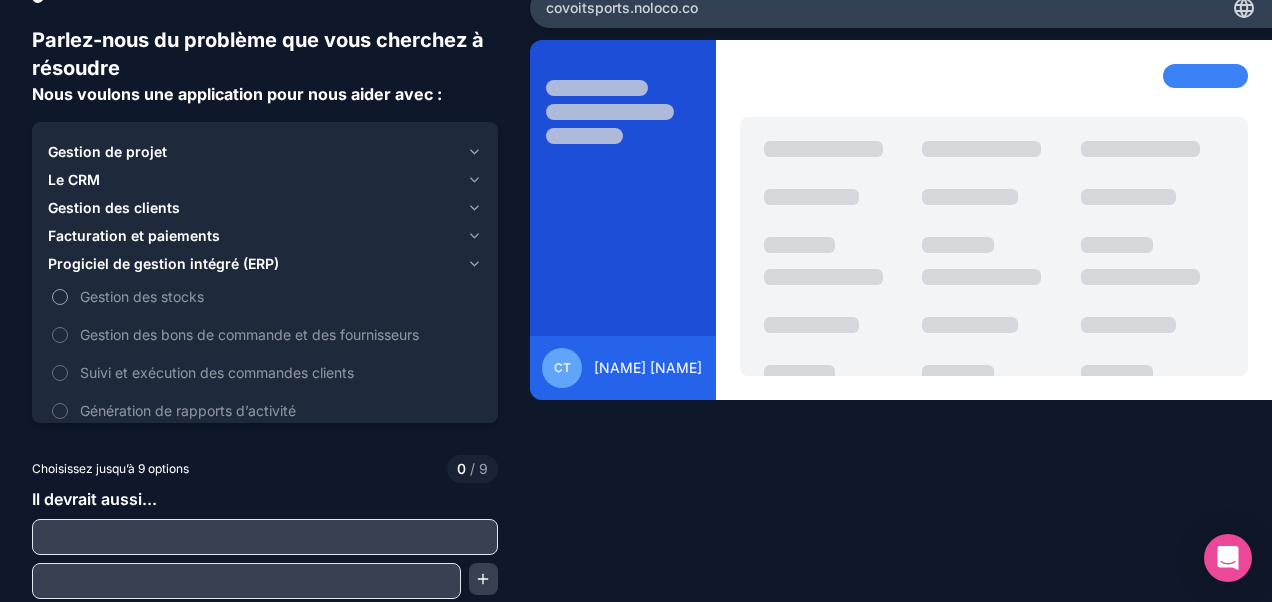 scroll, scrollTop: 107, scrollLeft: 0, axis: vertical 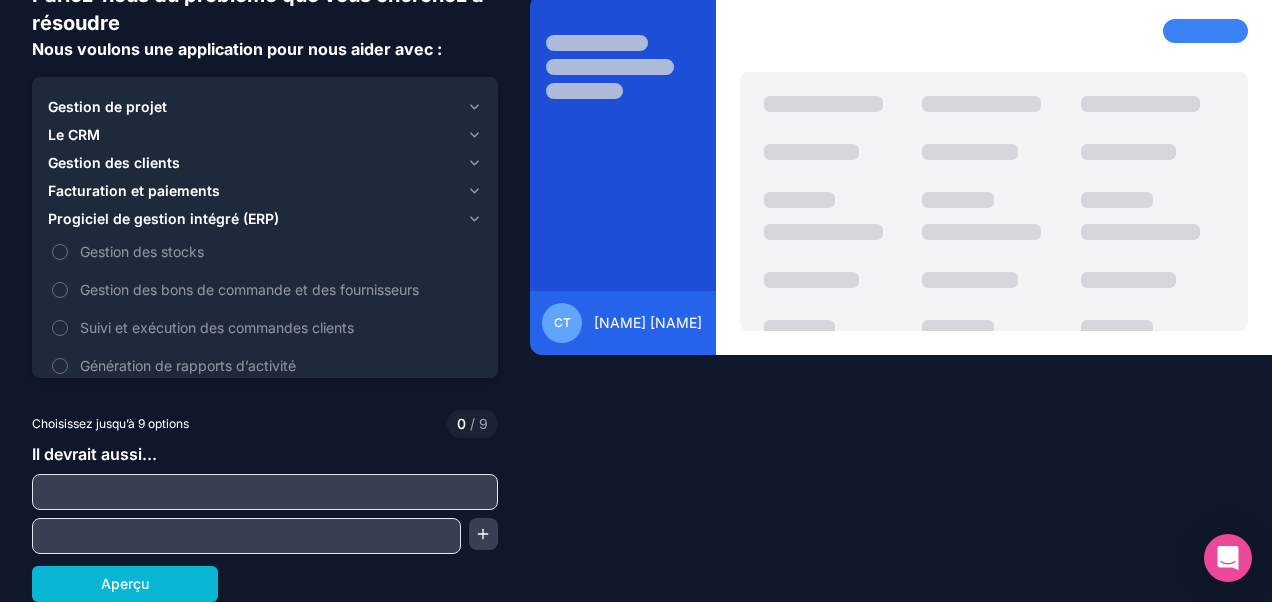 click on "Gestion des clients" at bounding box center (114, 163) 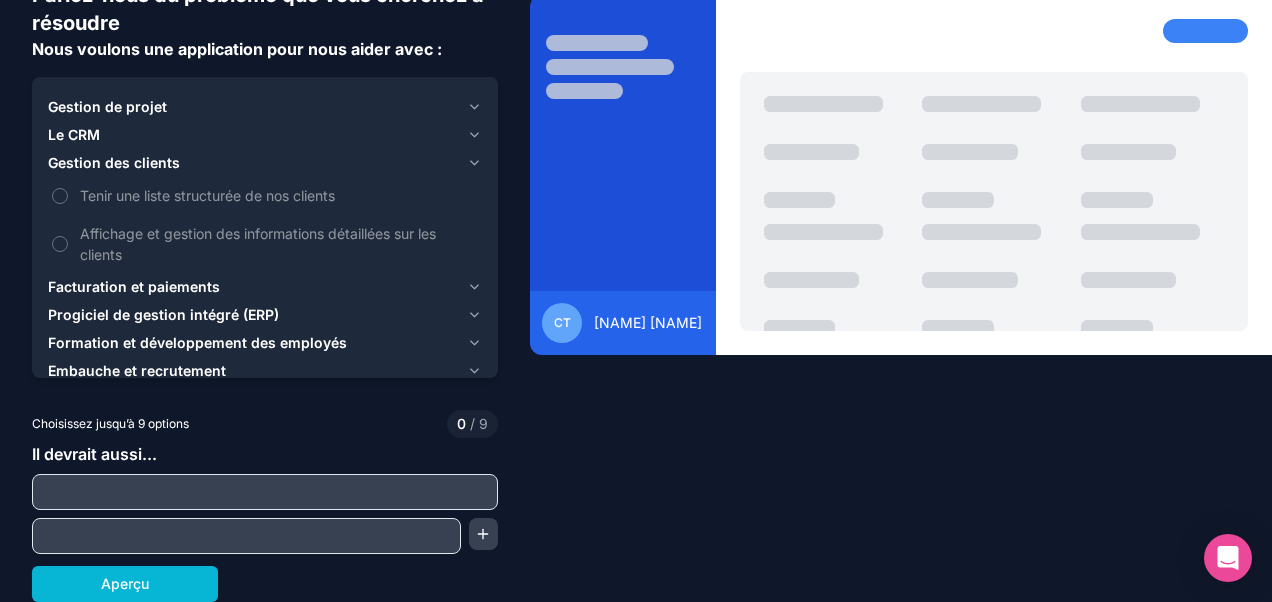 click on "Facturation et paiements" at bounding box center [134, 287] 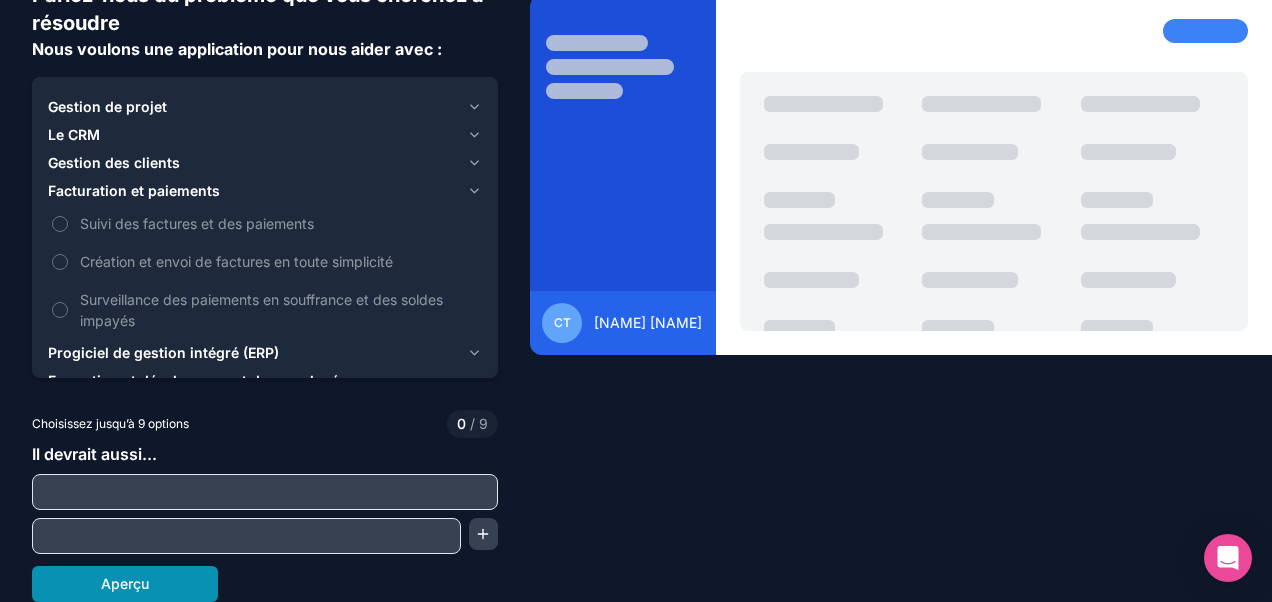 click on "Aperçu" at bounding box center (125, 584) 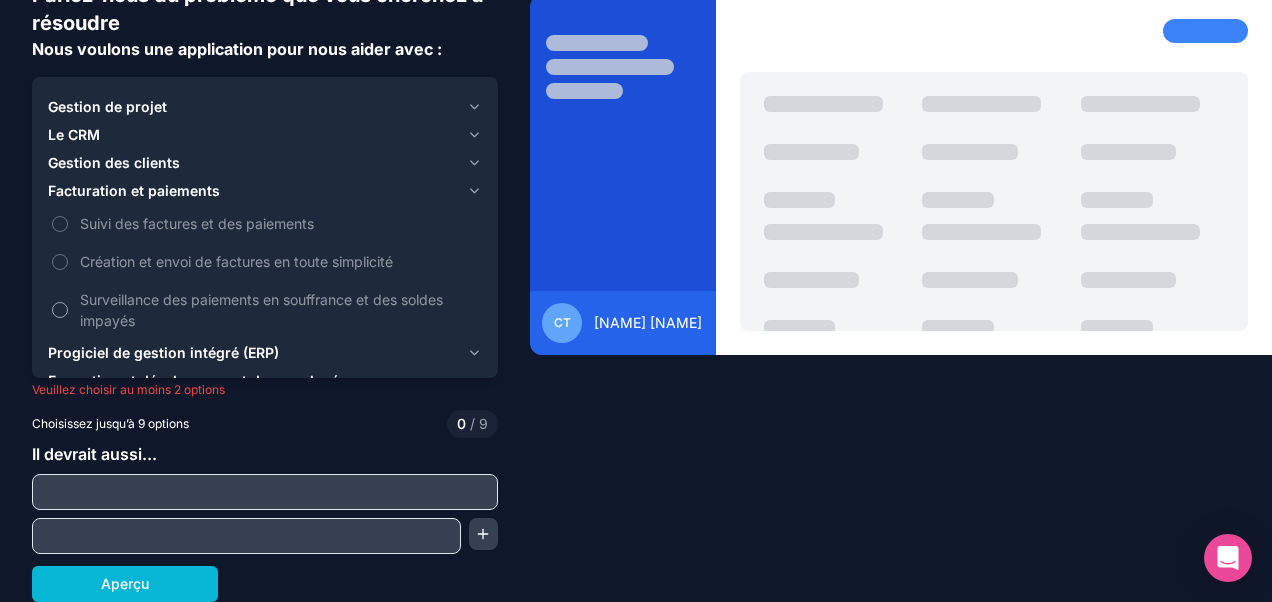scroll, scrollTop: 0, scrollLeft: 0, axis: both 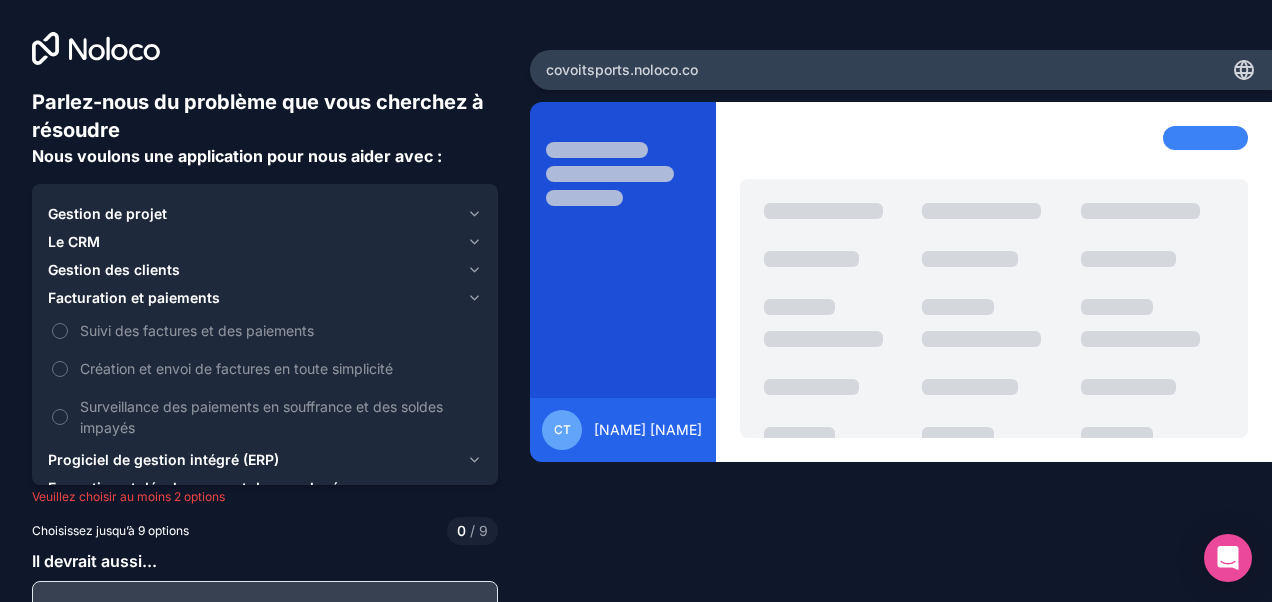 click on "Gestion de projet" at bounding box center (107, 214) 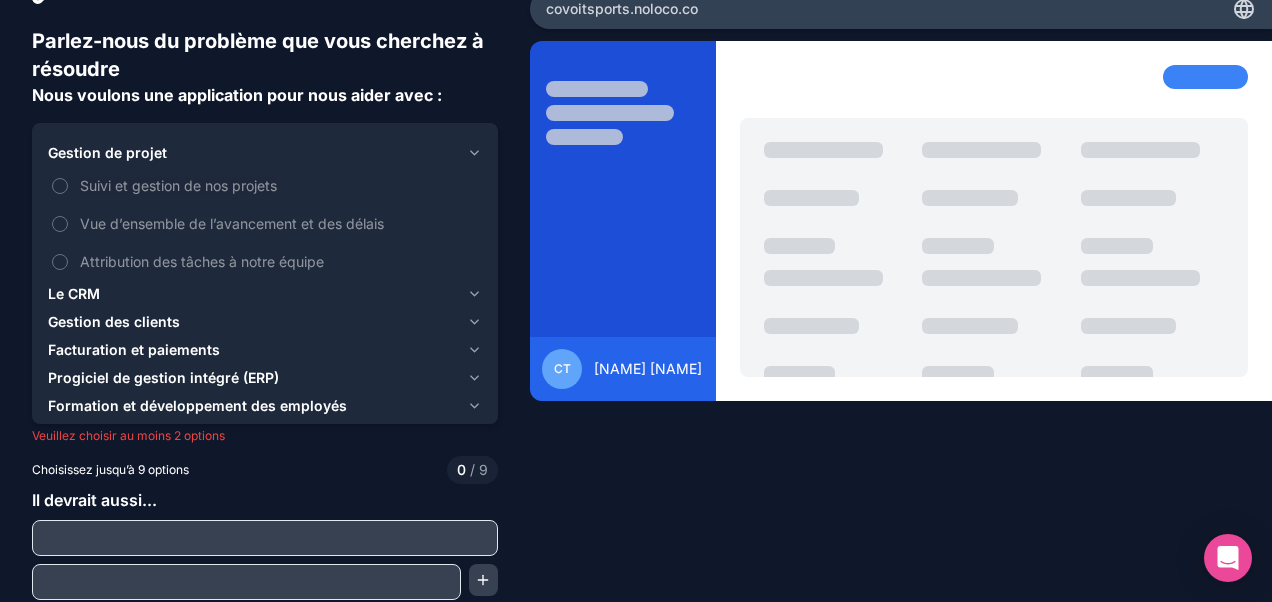 scroll, scrollTop: 65, scrollLeft: 0, axis: vertical 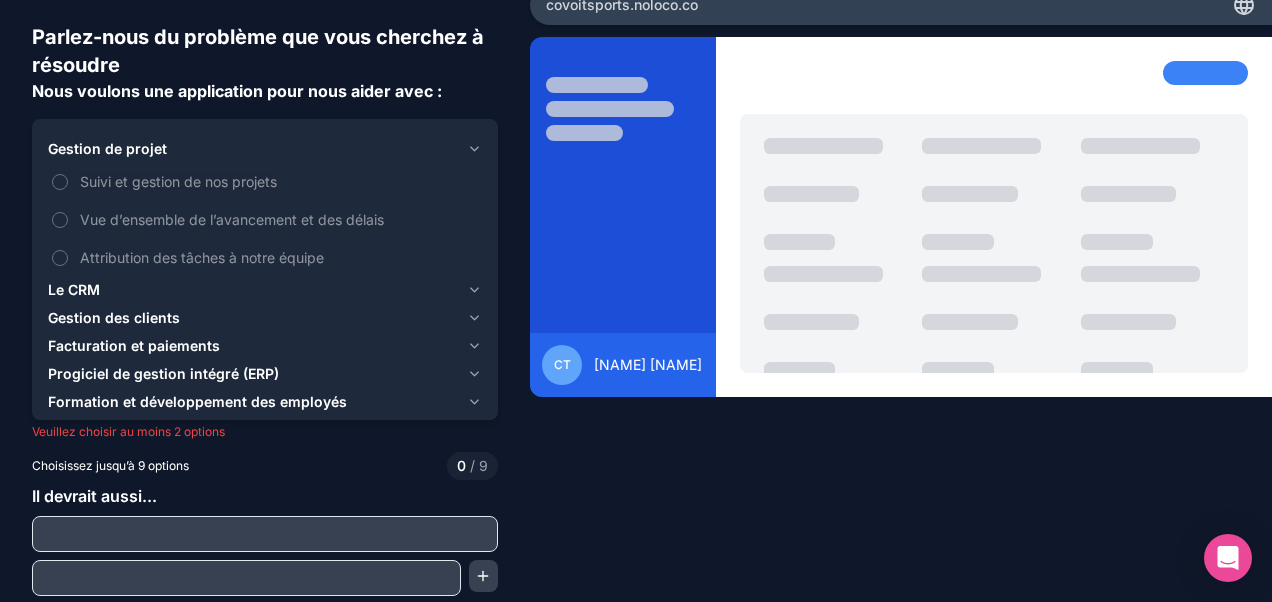 click on "Le CRM" at bounding box center [74, 290] 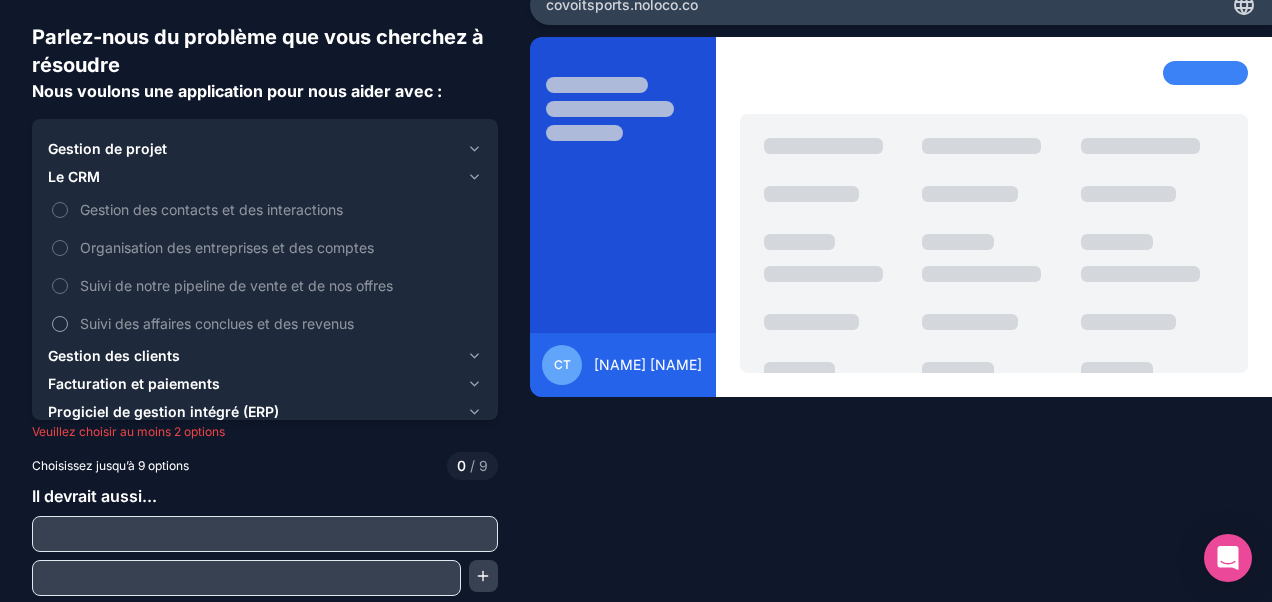 scroll, scrollTop: 107, scrollLeft: 0, axis: vertical 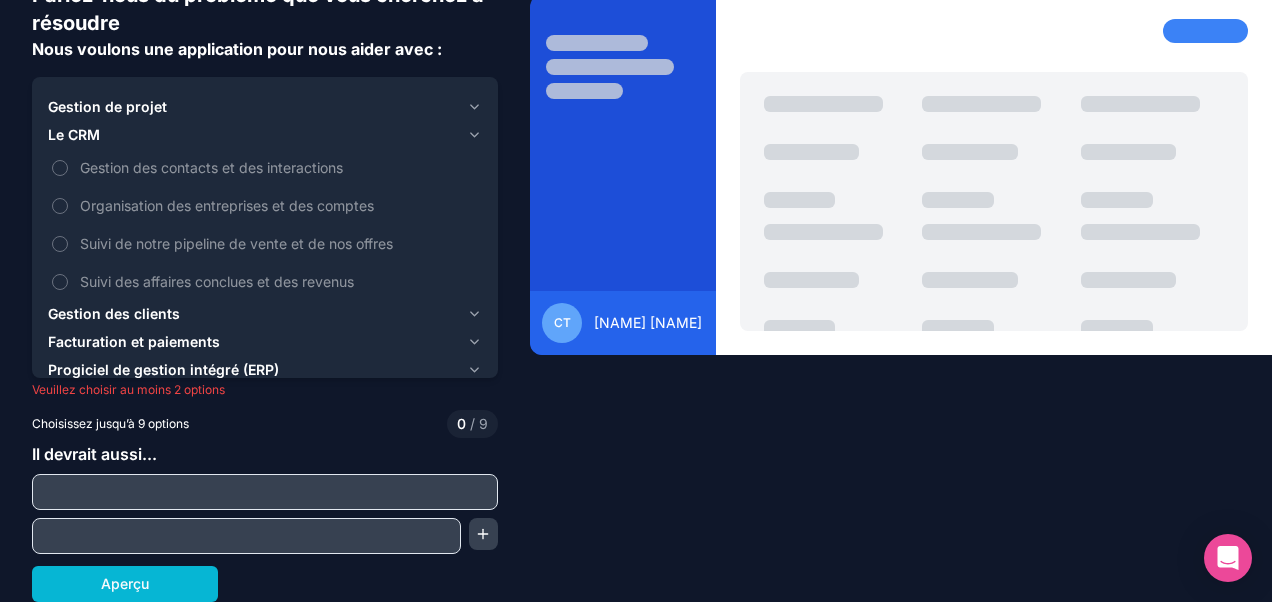 click on "Gestion des clients" at bounding box center [114, 314] 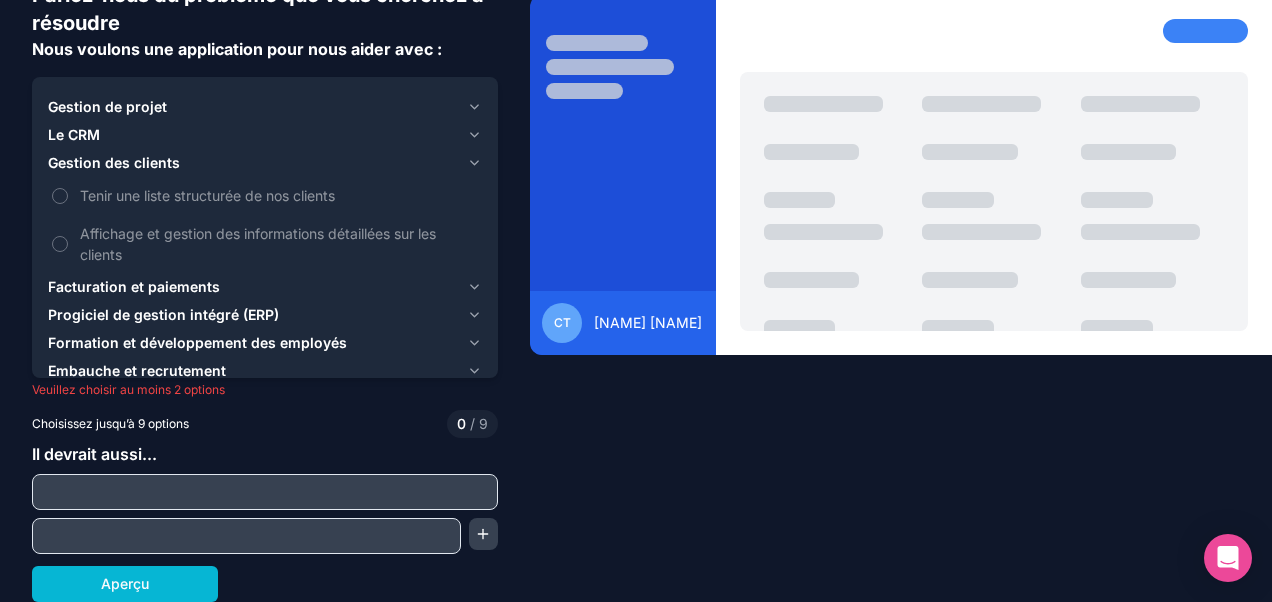 click on "Progiciel de gestion intégré (ERP)" at bounding box center (163, 315) 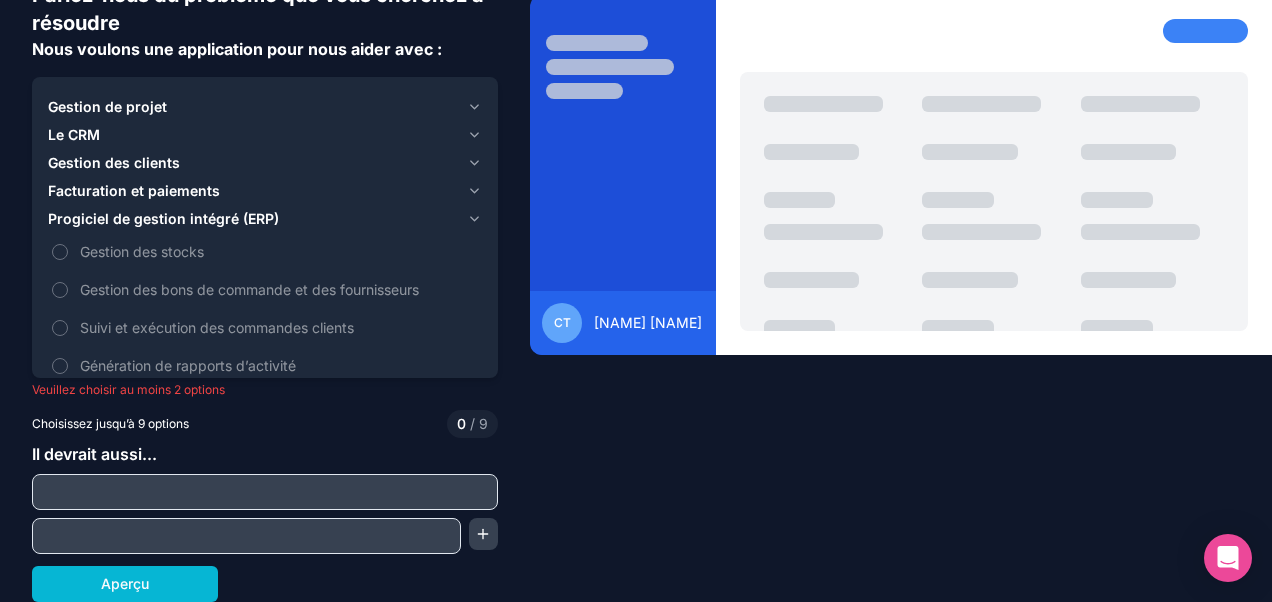 click on "Progiciel de gestion intégré (ERP)" at bounding box center [163, 219] 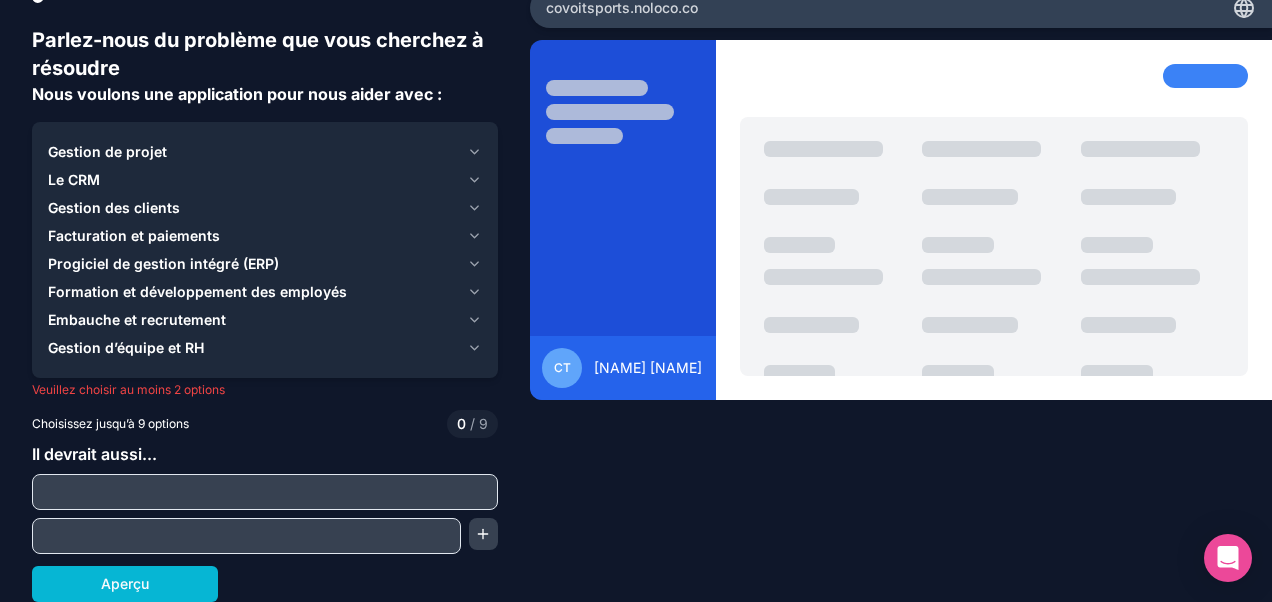 scroll, scrollTop: 62, scrollLeft: 0, axis: vertical 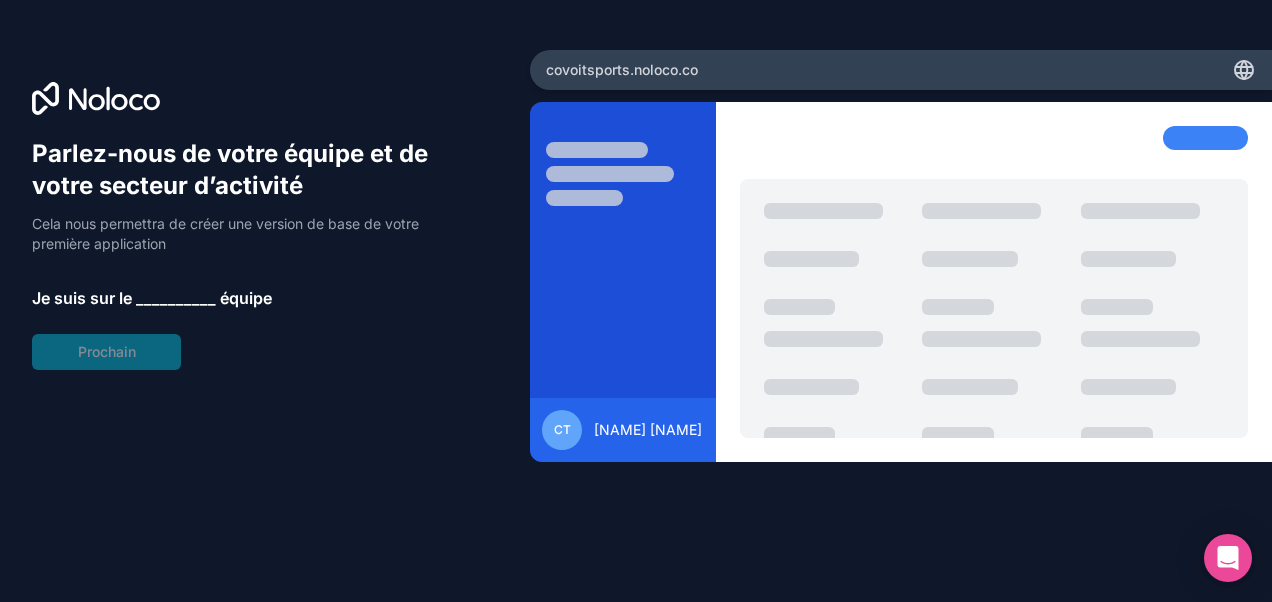 click on "__________" at bounding box center [176, 298] 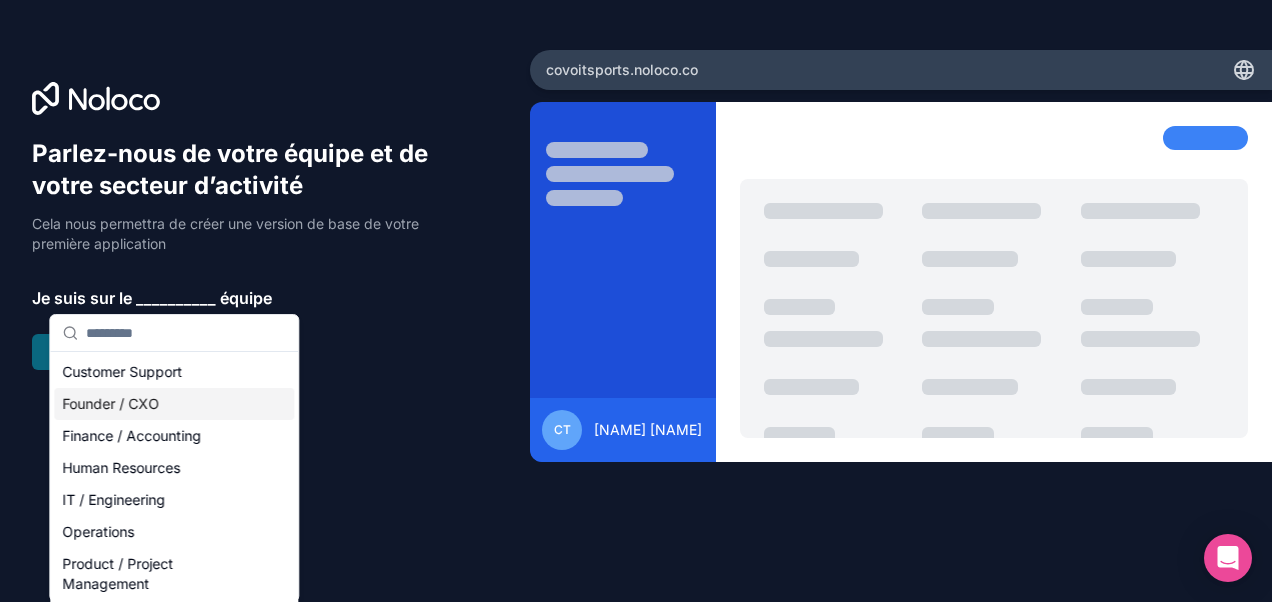 click on "Founder / CXO" at bounding box center (110, 404) 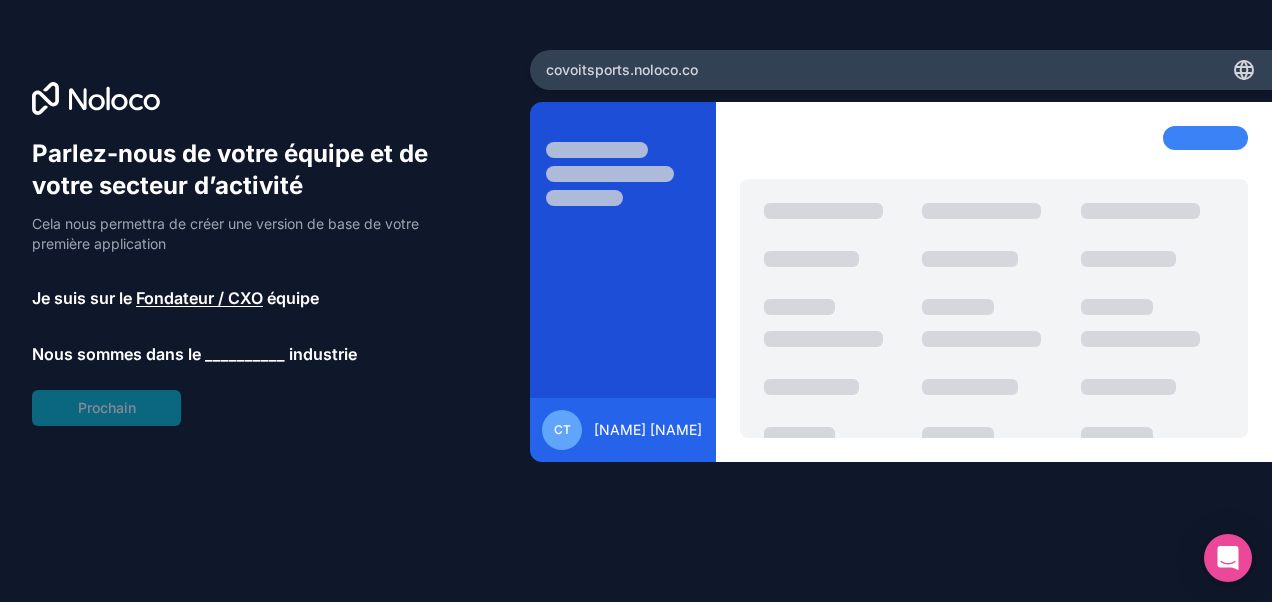 click on "__________" at bounding box center [245, 354] 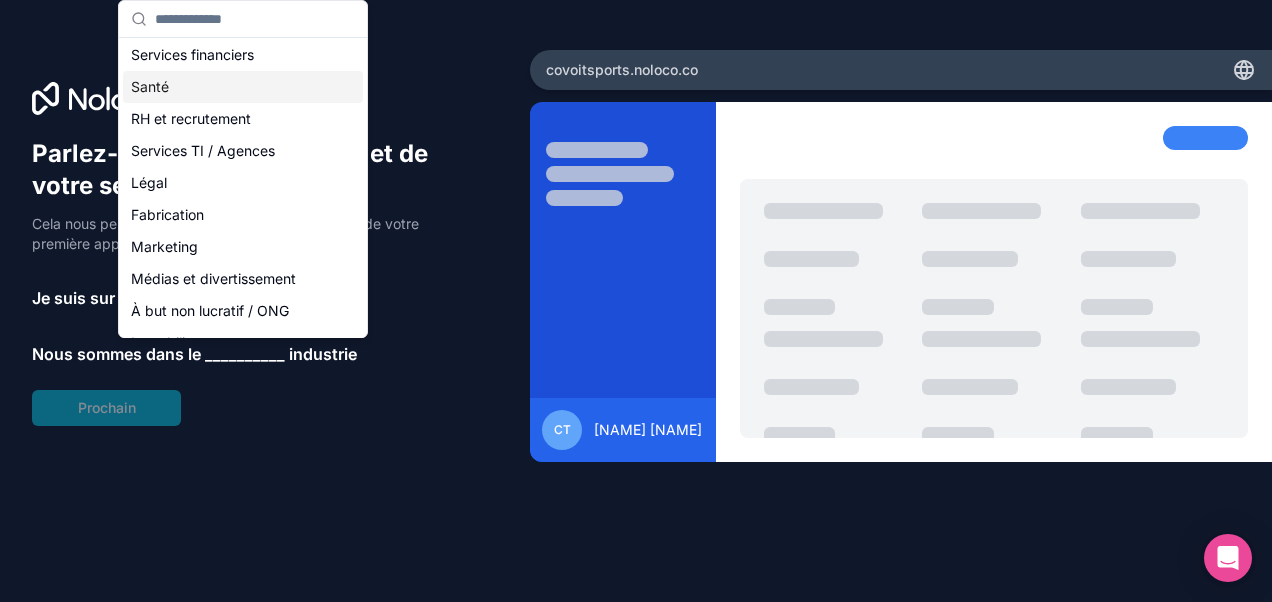 scroll, scrollTop: 412, scrollLeft: 0, axis: vertical 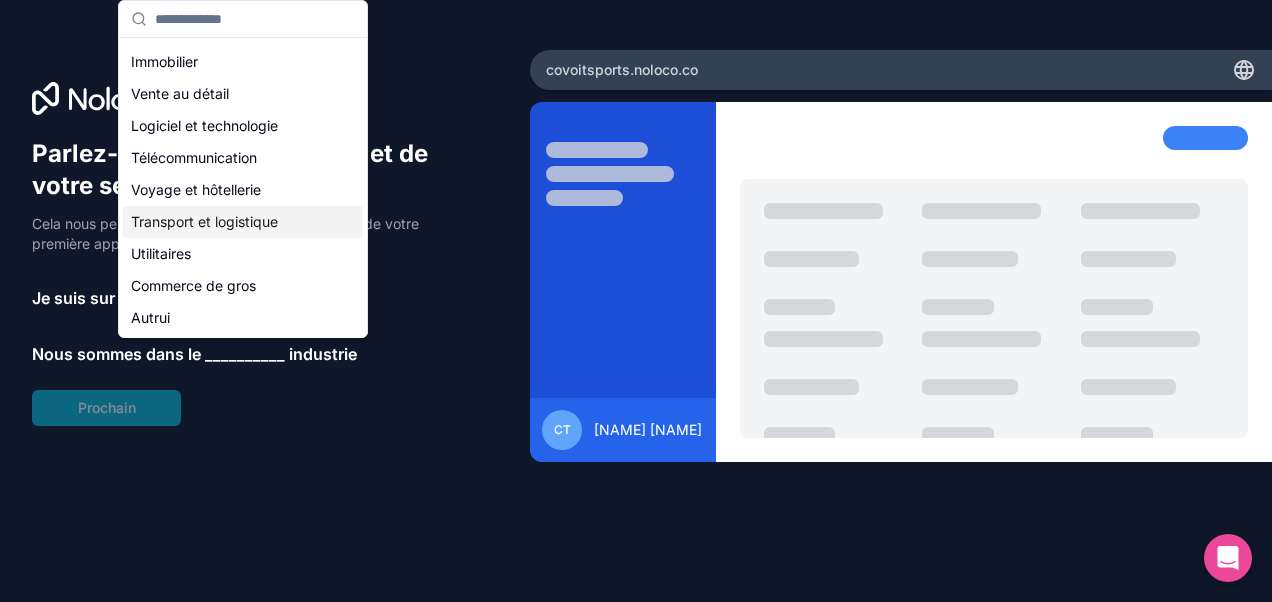 click on "Transport et logistique" at bounding box center (204, 222) 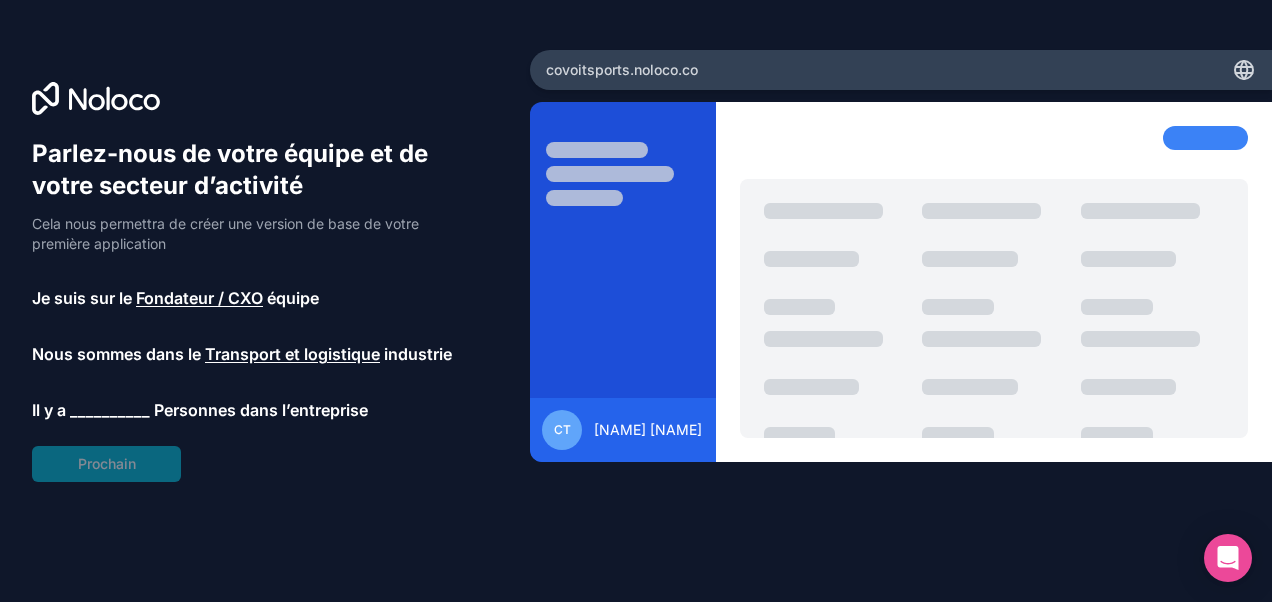 click on "__________" at bounding box center [110, 410] 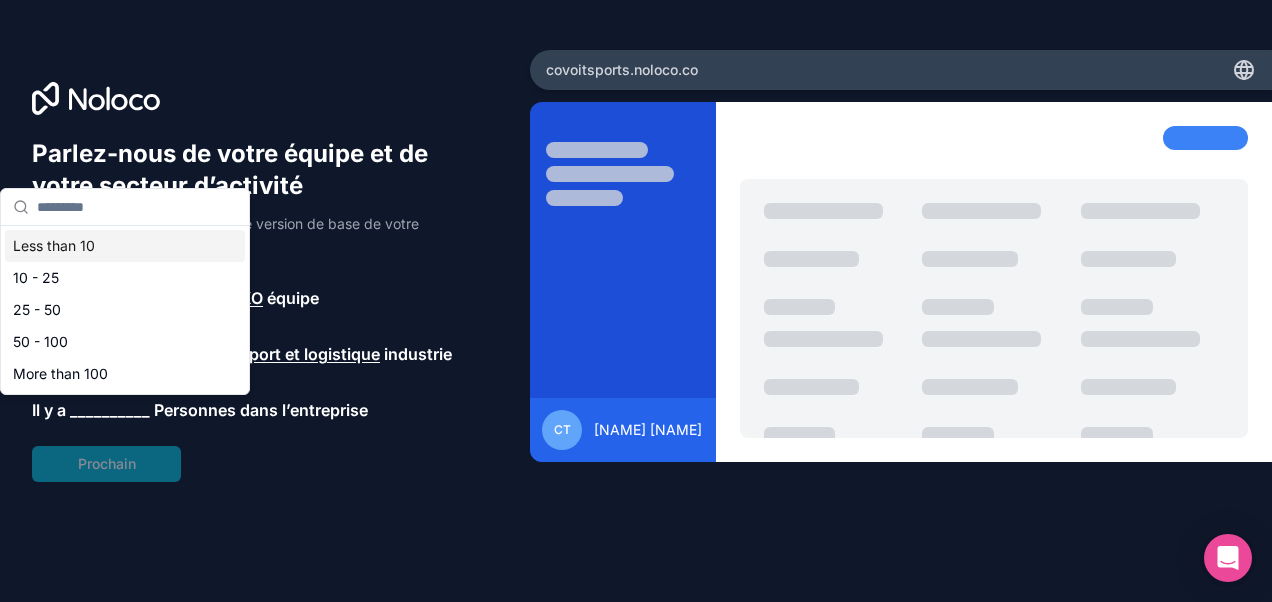 click on "Less than 10" at bounding box center [125, 246] 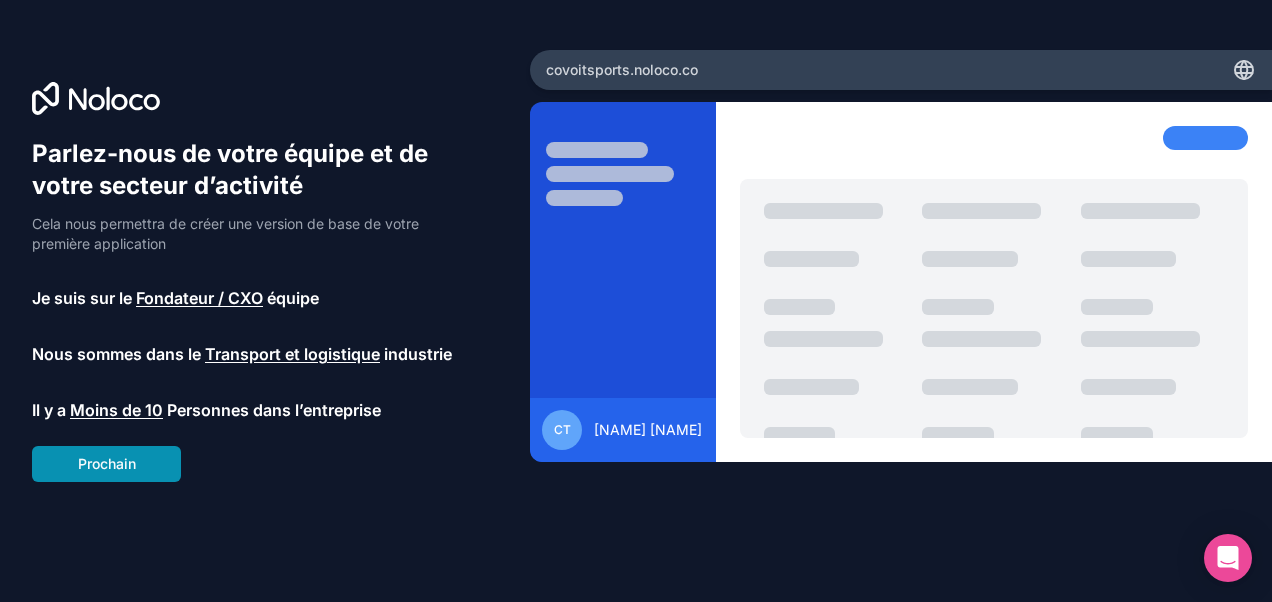 click on "Prochain" at bounding box center [106, 464] 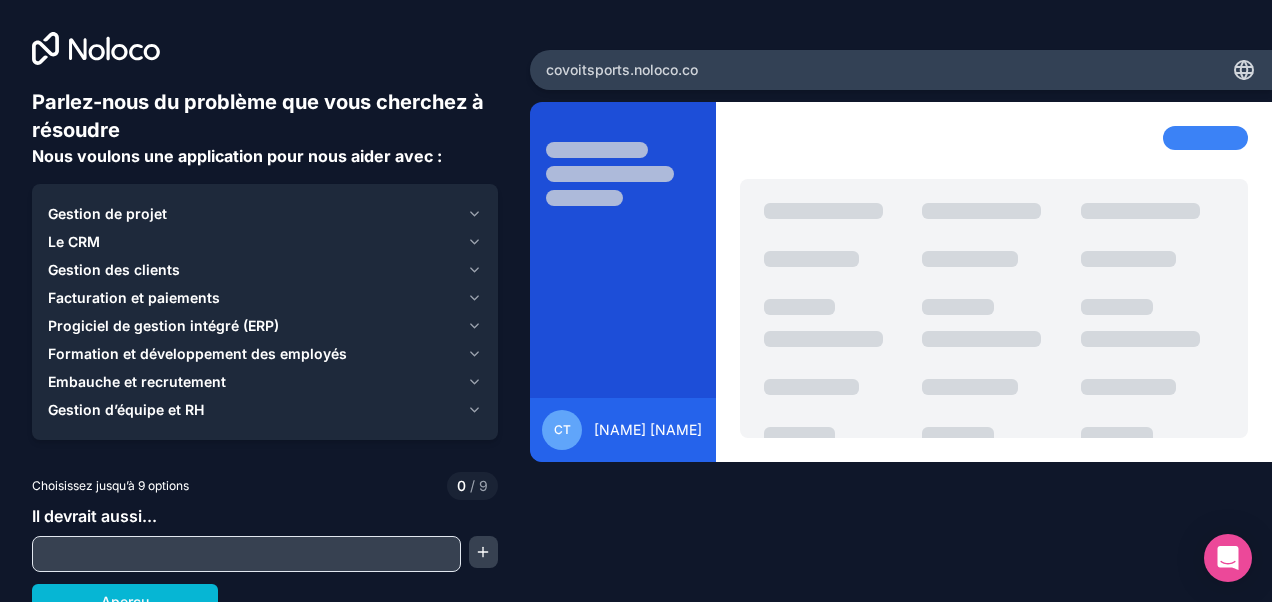 scroll, scrollTop: 18, scrollLeft: 0, axis: vertical 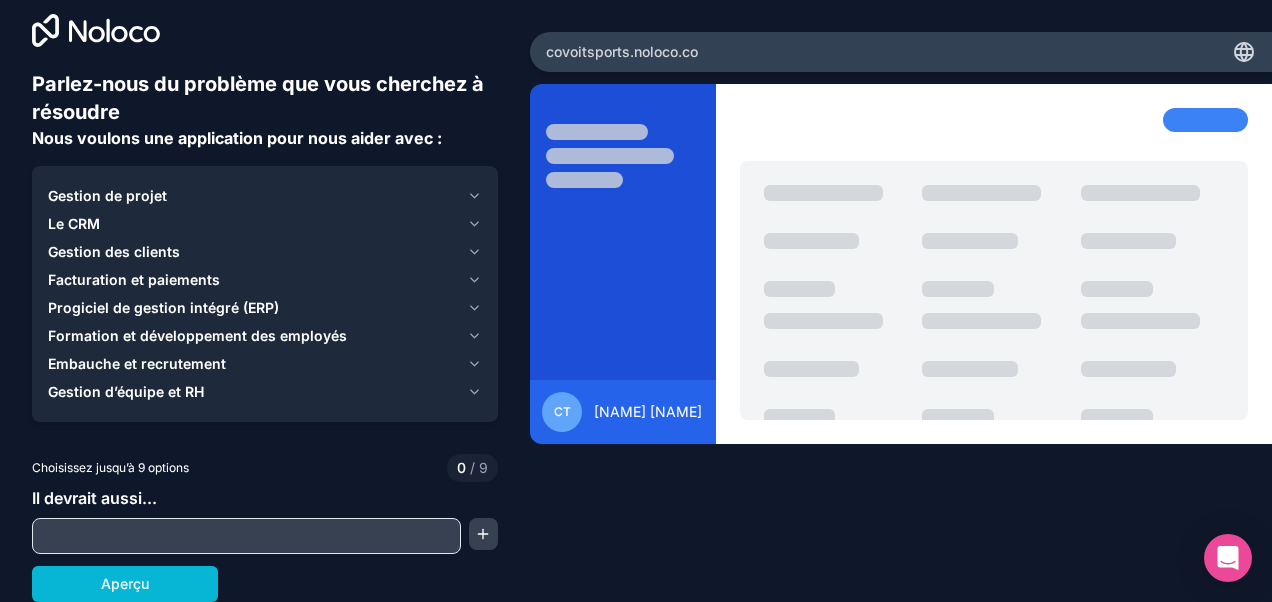 click on "Progiciel de gestion intégré (ERP)" at bounding box center (163, 308) 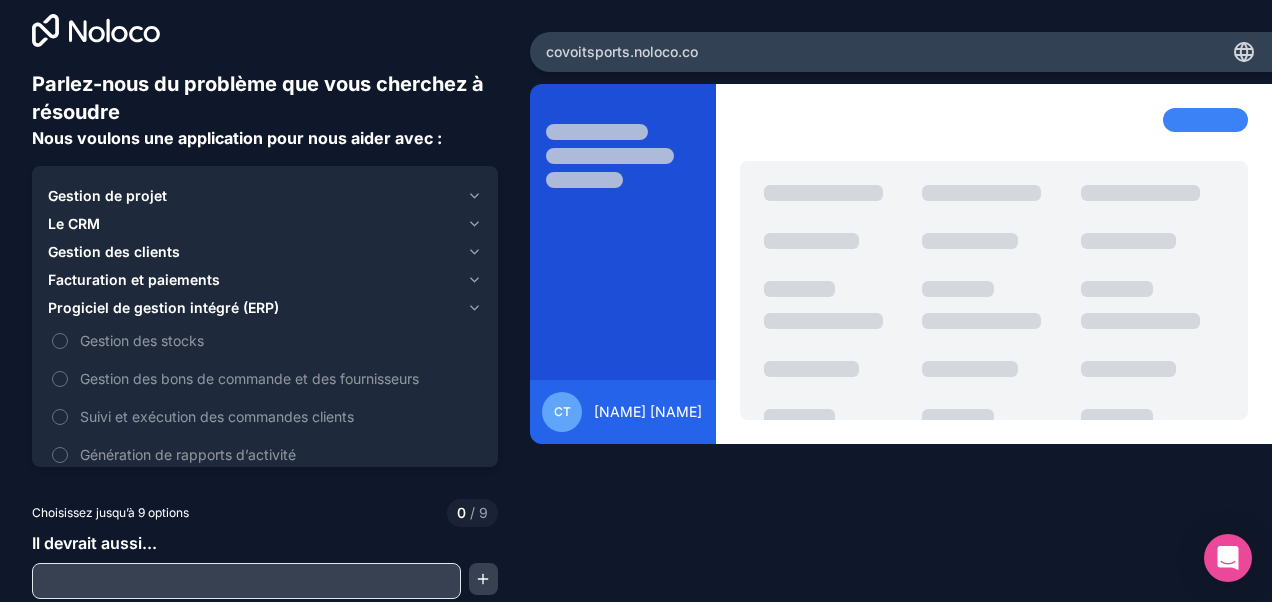 click on "Gestion de projet" at bounding box center (107, 196) 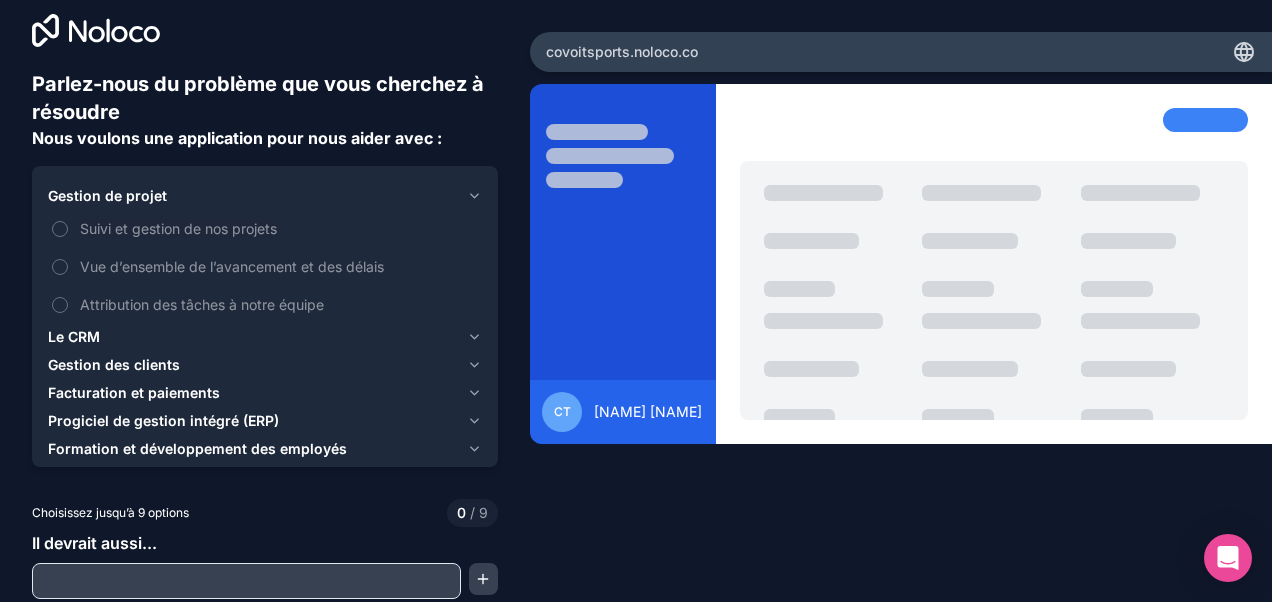 click on "Le CRM" at bounding box center (74, 337) 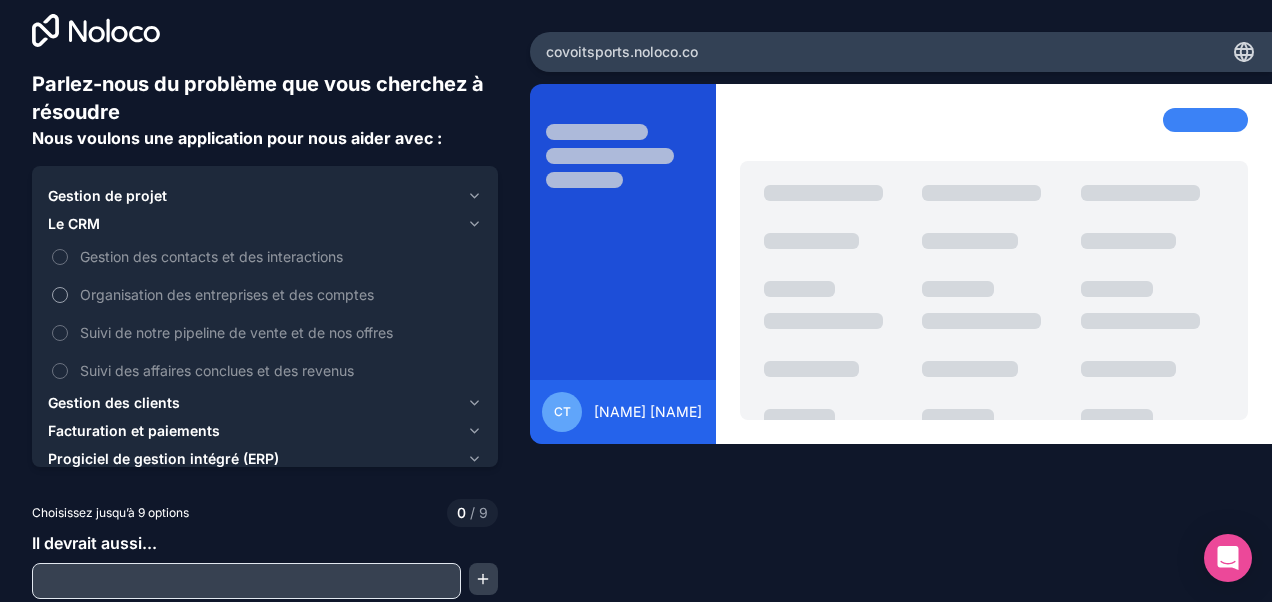 click on "Organisation des entreprises et des comptes" at bounding box center (265, 294) 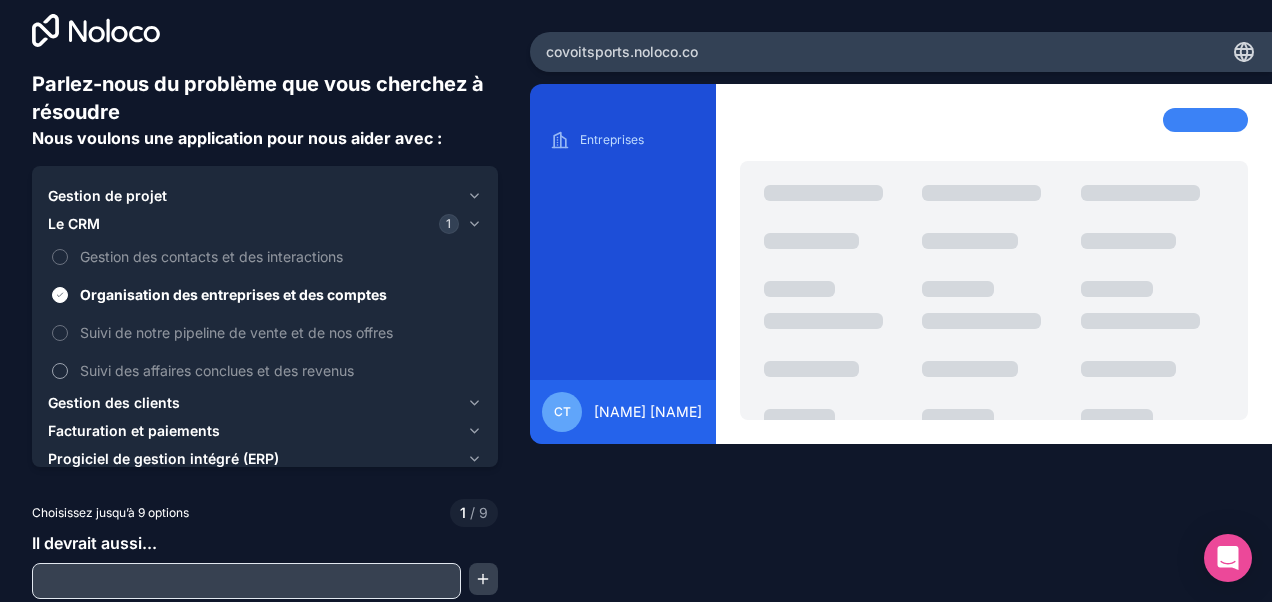 scroll, scrollTop: 63, scrollLeft: 0, axis: vertical 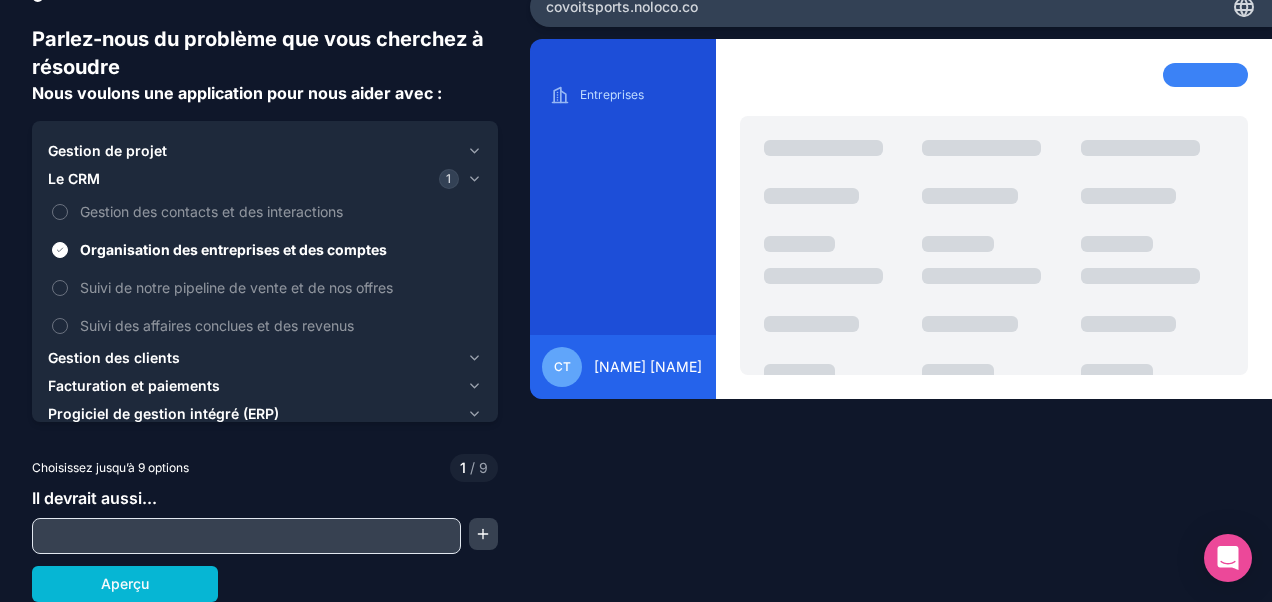 click on "Gestion des clients" at bounding box center (114, 358) 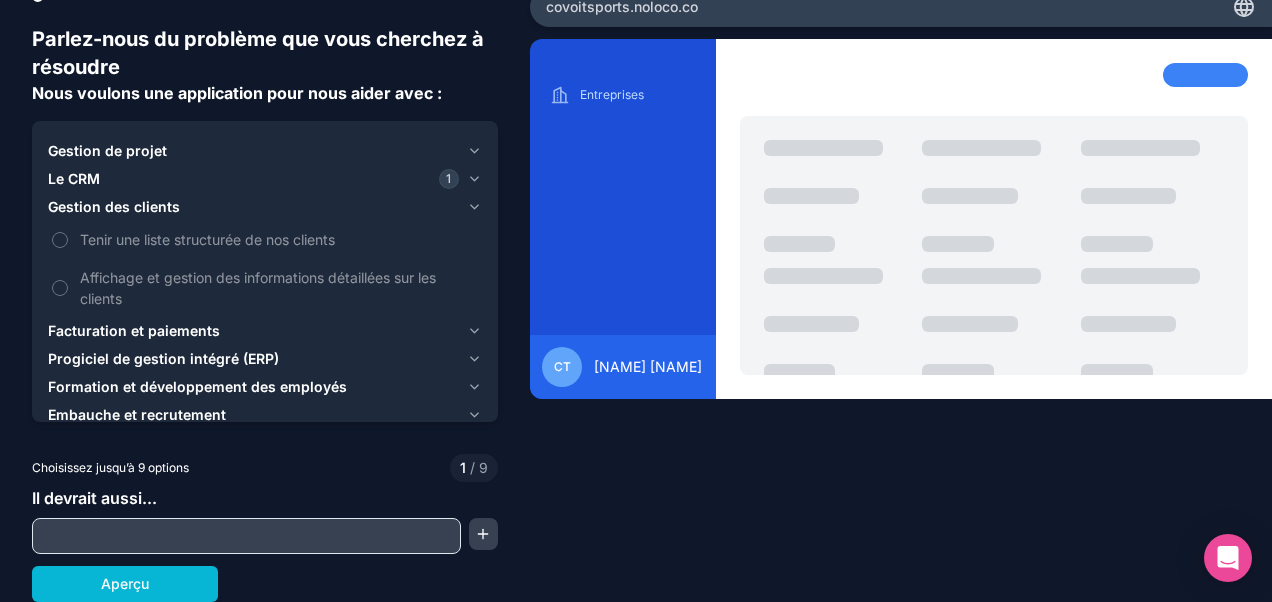 click on "Progiciel de gestion intégré (ERP)" at bounding box center (163, 359) 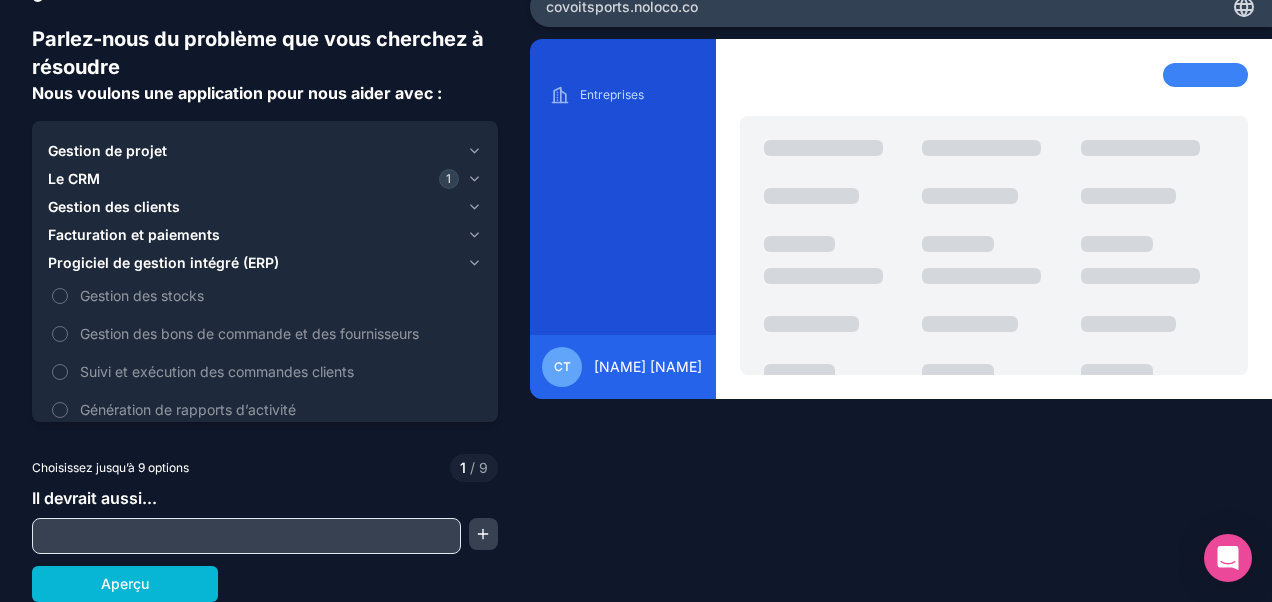 click on "Il devrait aussi..." at bounding box center [94, 498] 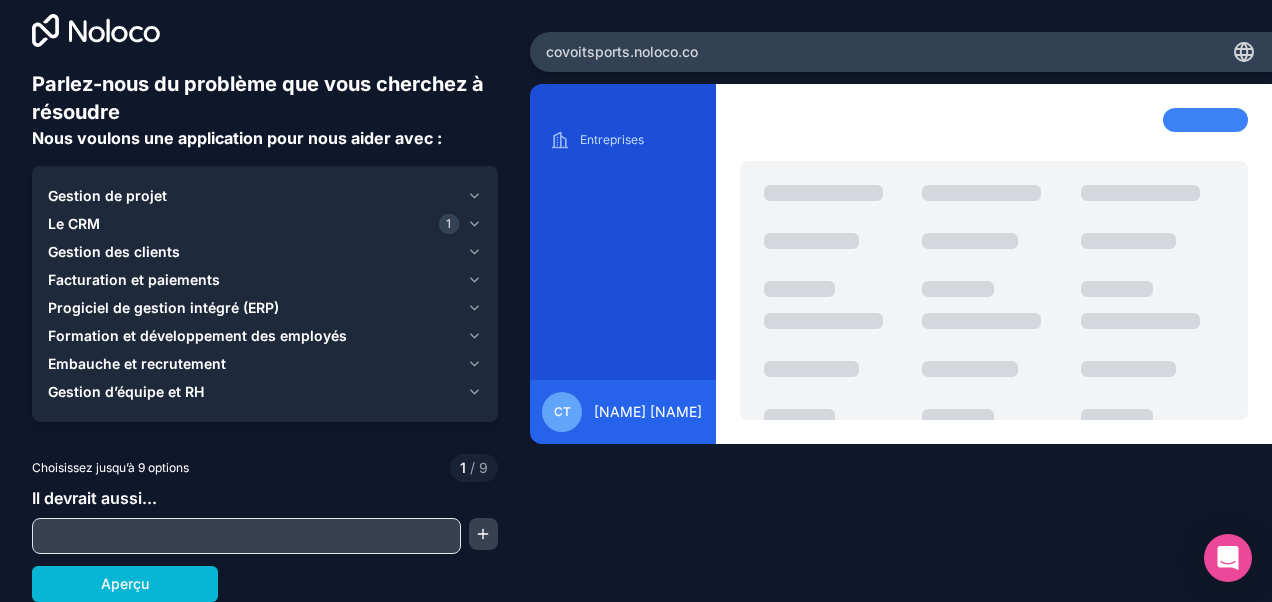 scroll, scrollTop: 18, scrollLeft: 0, axis: vertical 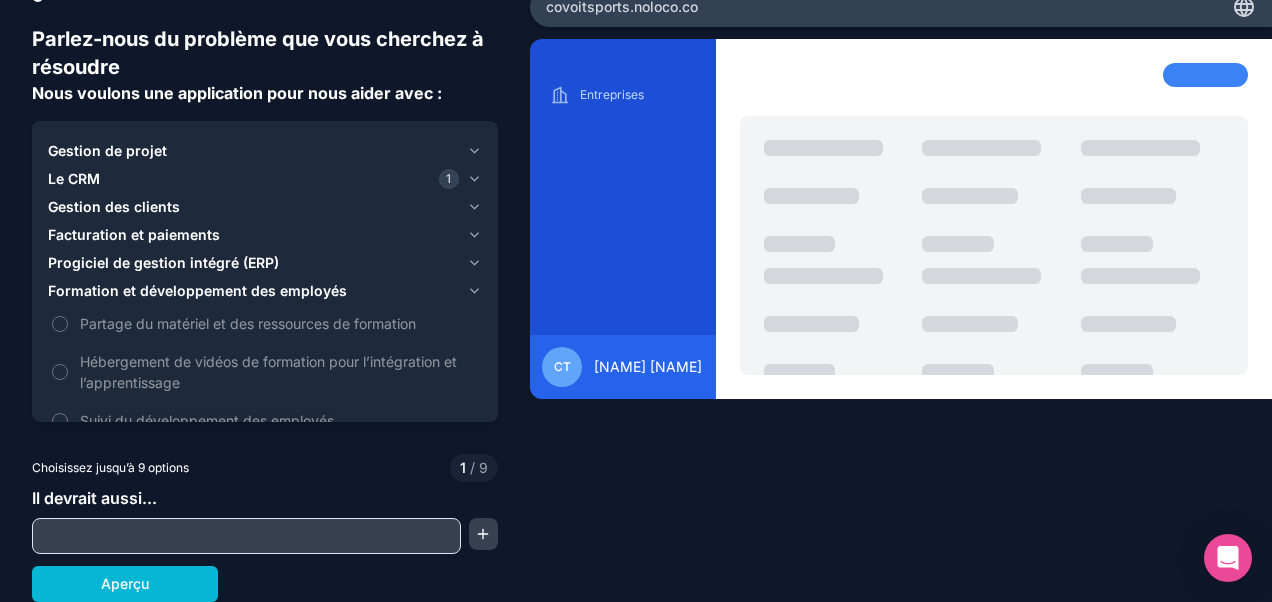 click on "Formation et développement des employés" at bounding box center [197, 291] 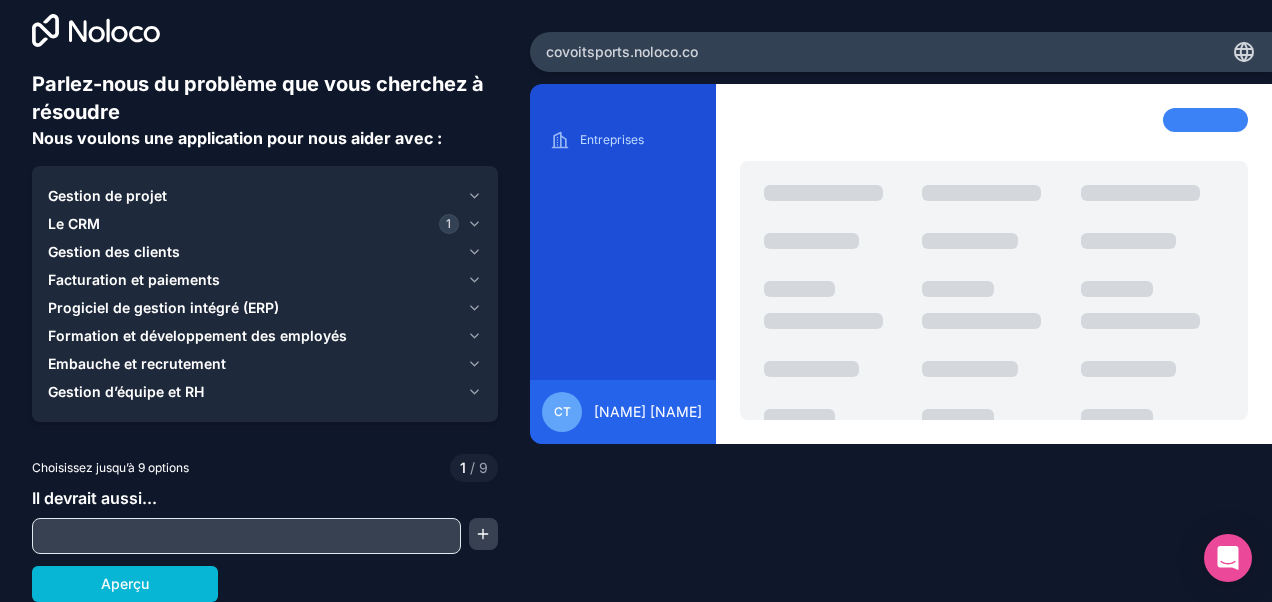 scroll, scrollTop: 18, scrollLeft: 0, axis: vertical 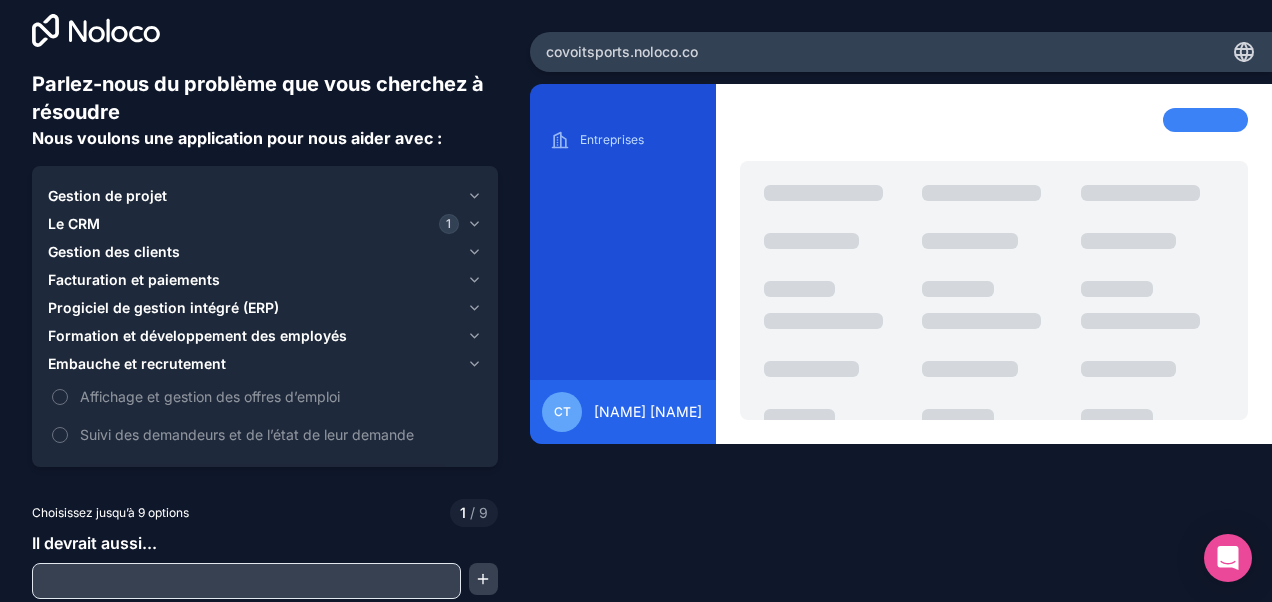 click on "Embauche et recrutement" at bounding box center (137, 364) 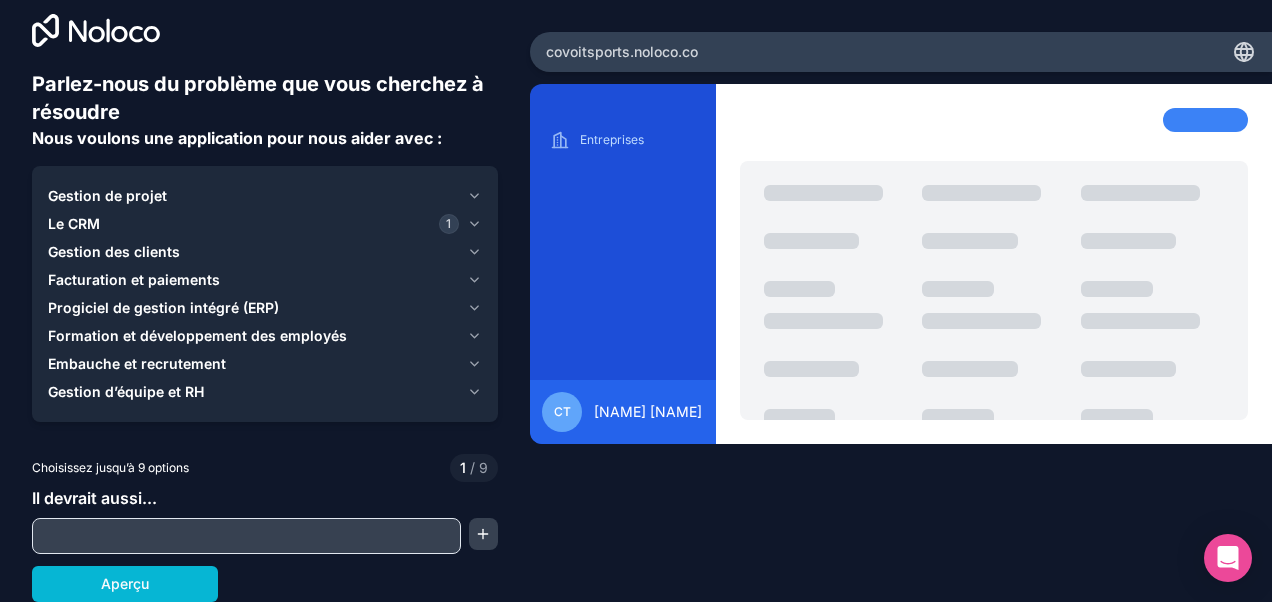 click on "Gestion d’équipe et RH" at bounding box center [126, 392] 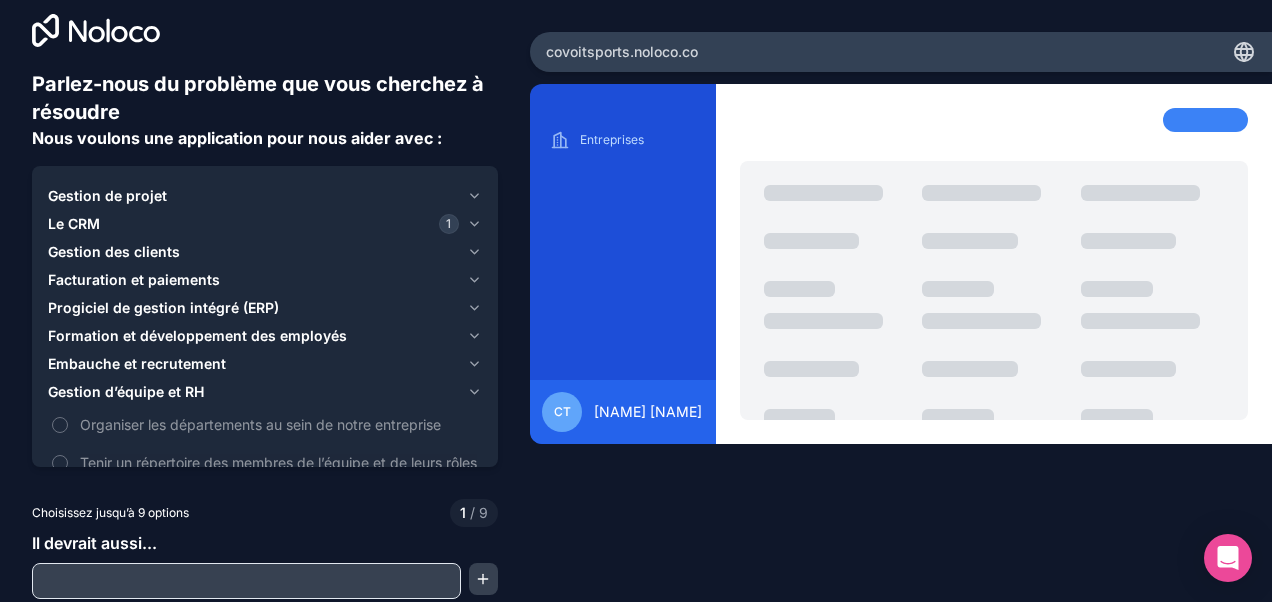 scroll, scrollTop: 63, scrollLeft: 0, axis: vertical 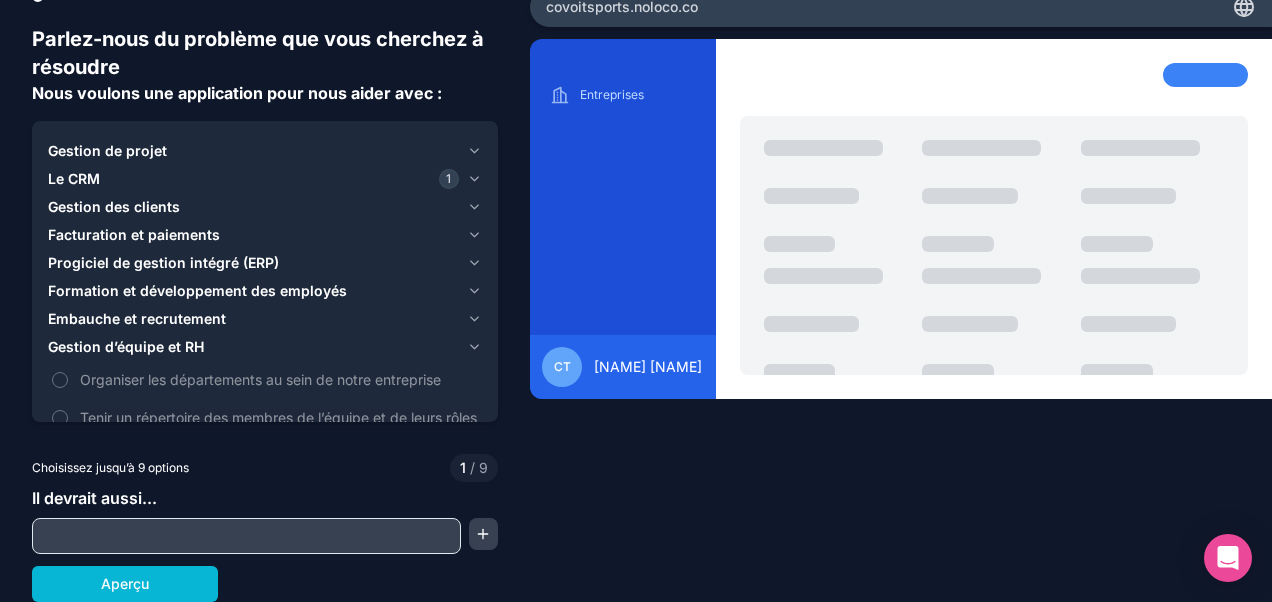 click on "Gestion de projet" at bounding box center (253, 151) 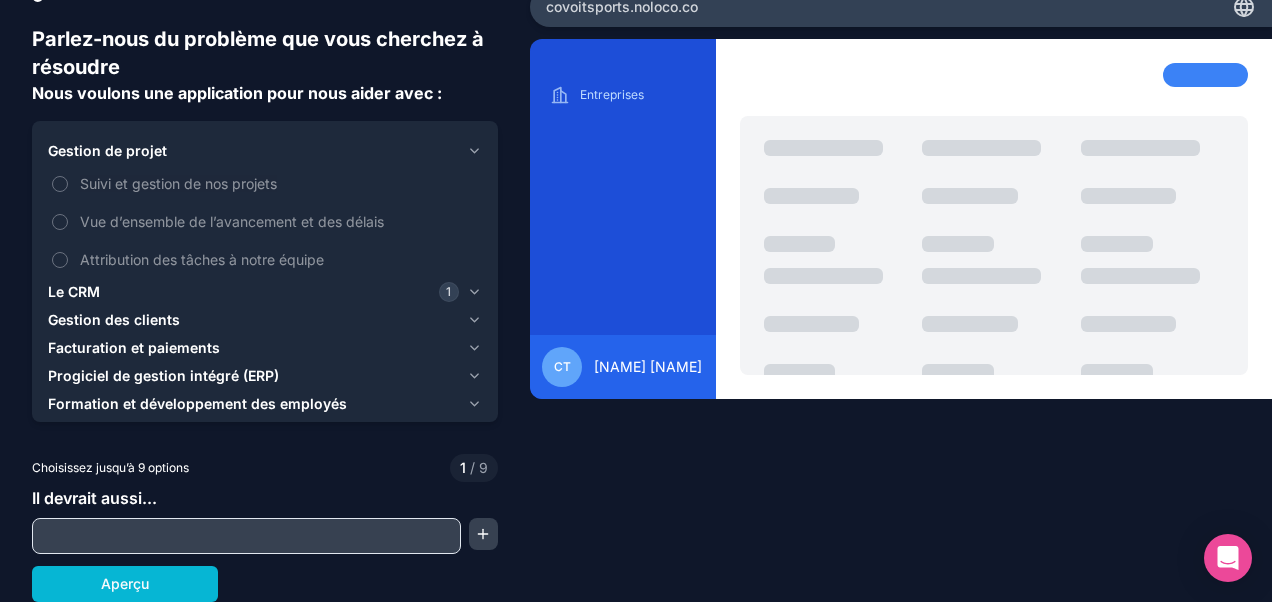 click on "Gestion de projet" at bounding box center (253, 151) 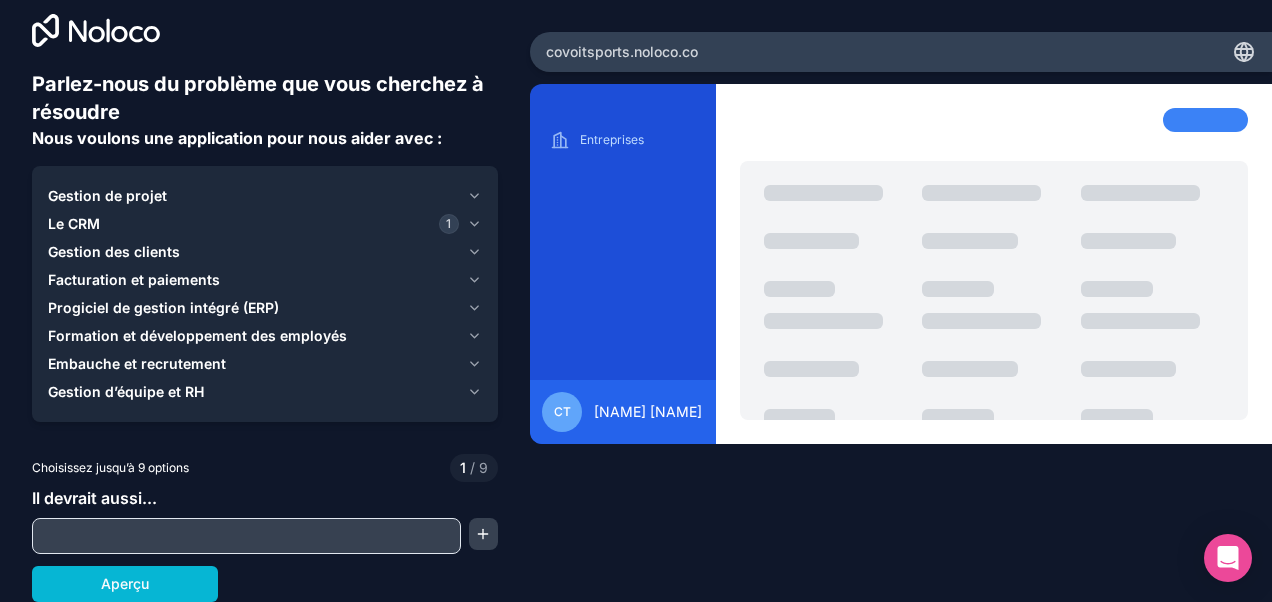 click on "Gestion des clients" at bounding box center [114, 252] 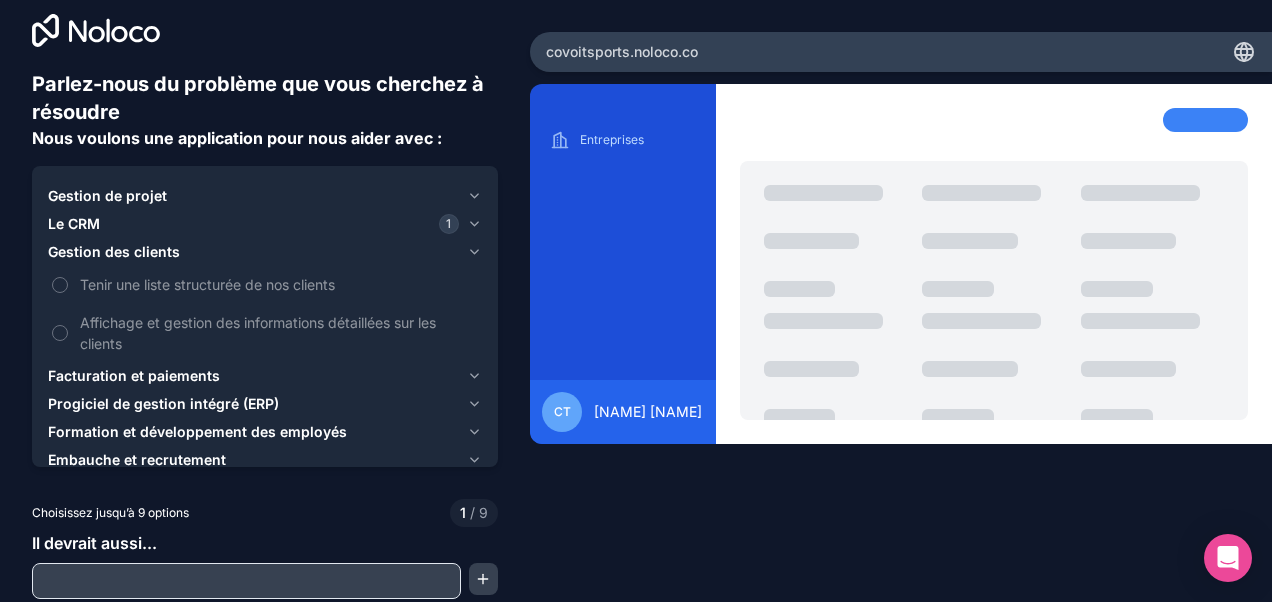 click on "Facturation et paiements" at bounding box center (134, 376) 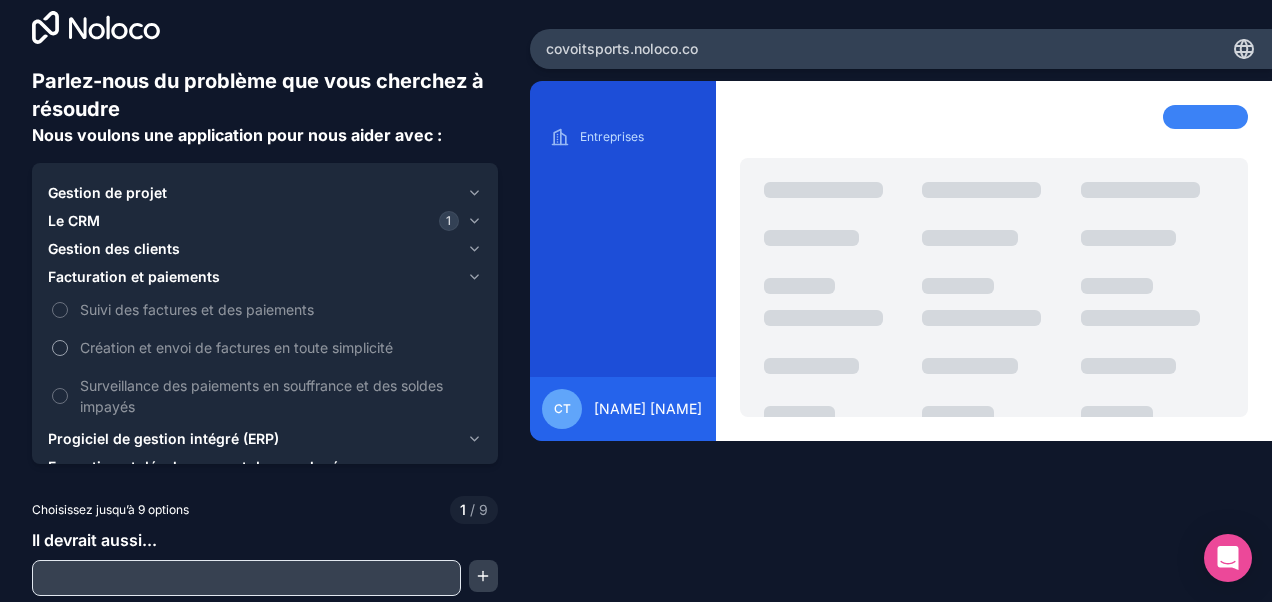 scroll, scrollTop: 63, scrollLeft: 0, axis: vertical 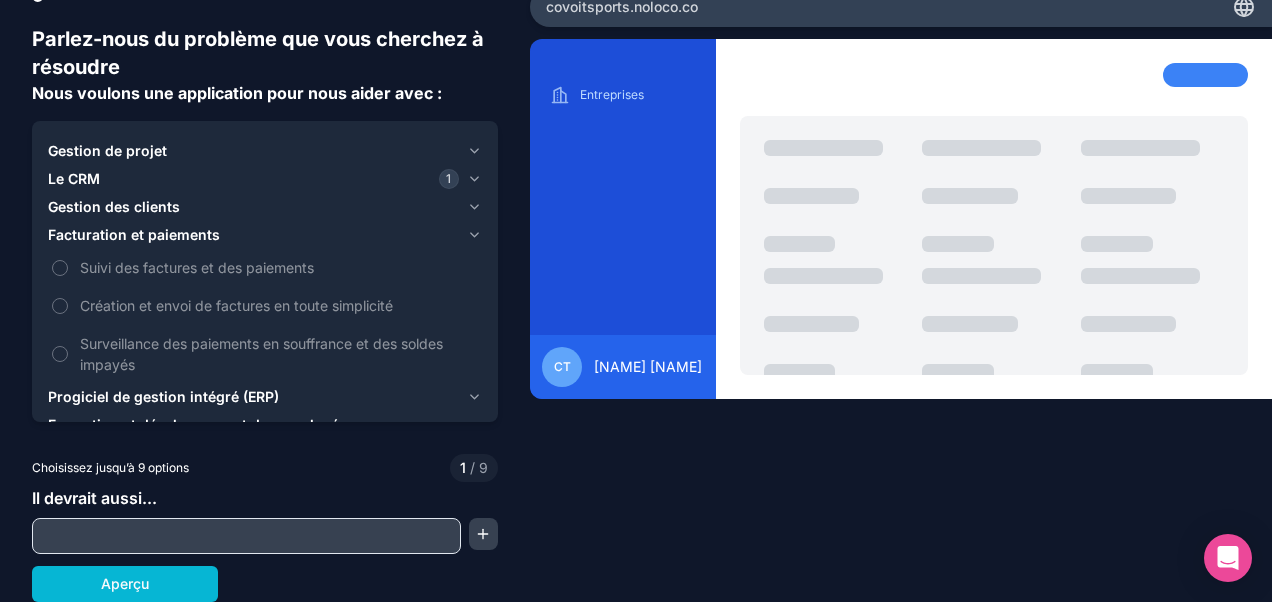 click on "Facturation et paiements" at bounding box center [134, 235] 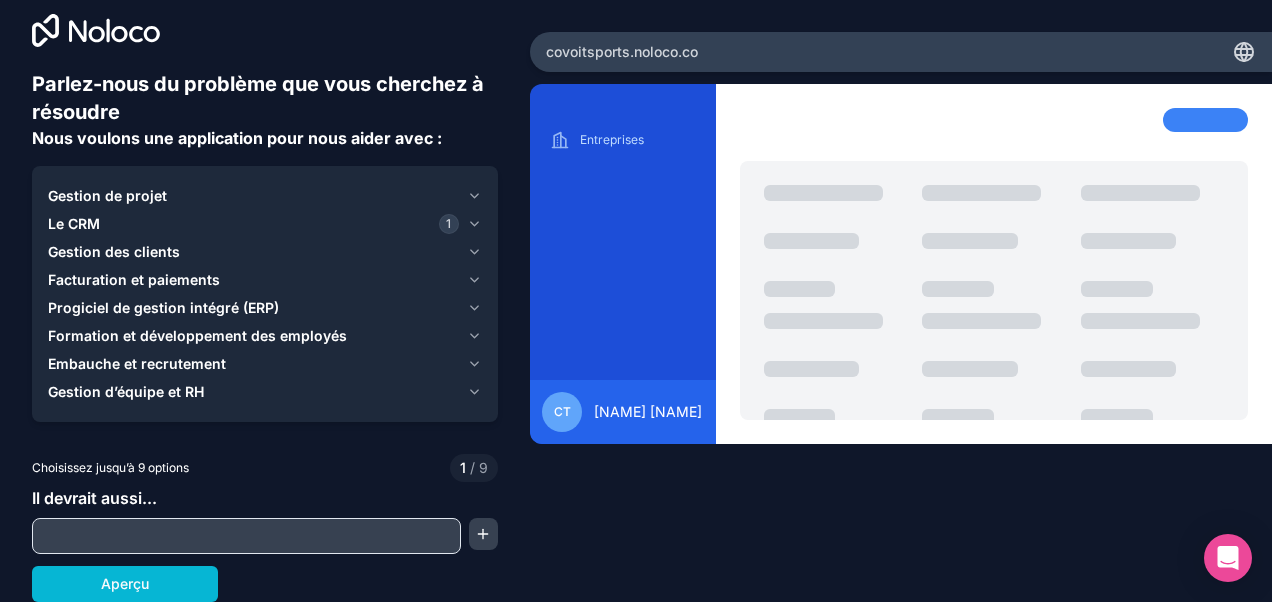 click on "Formation et développement des employés" at bounding box center (197, 336) 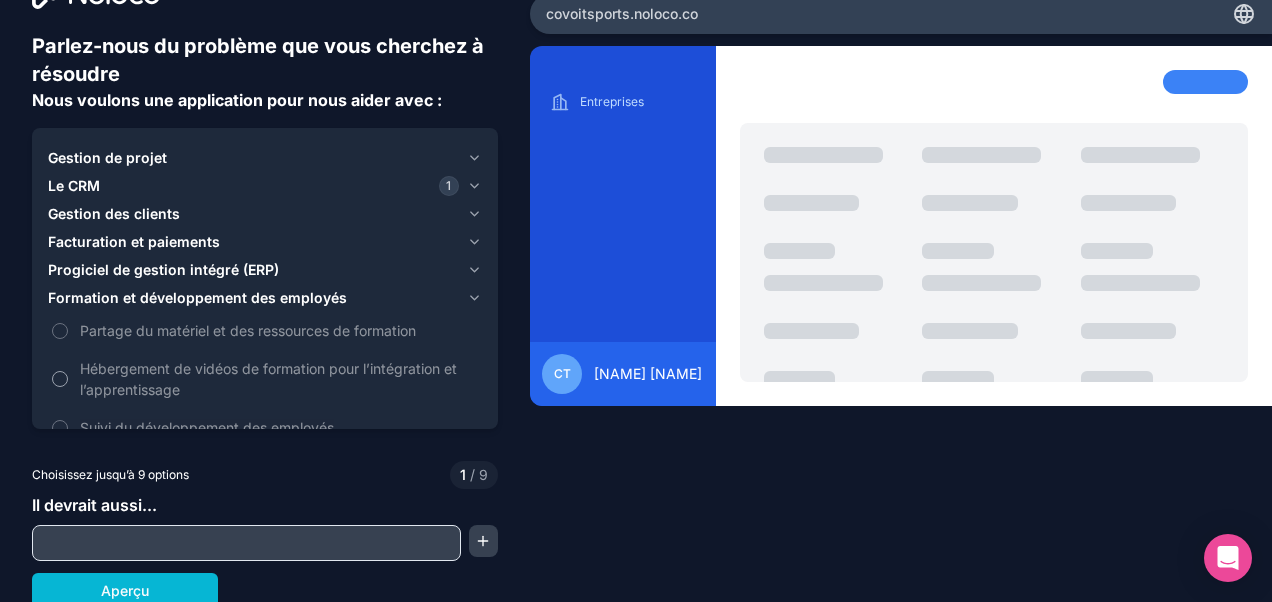 scroll, scrollTop: 63, scrollLeft: 0, axis: vertical 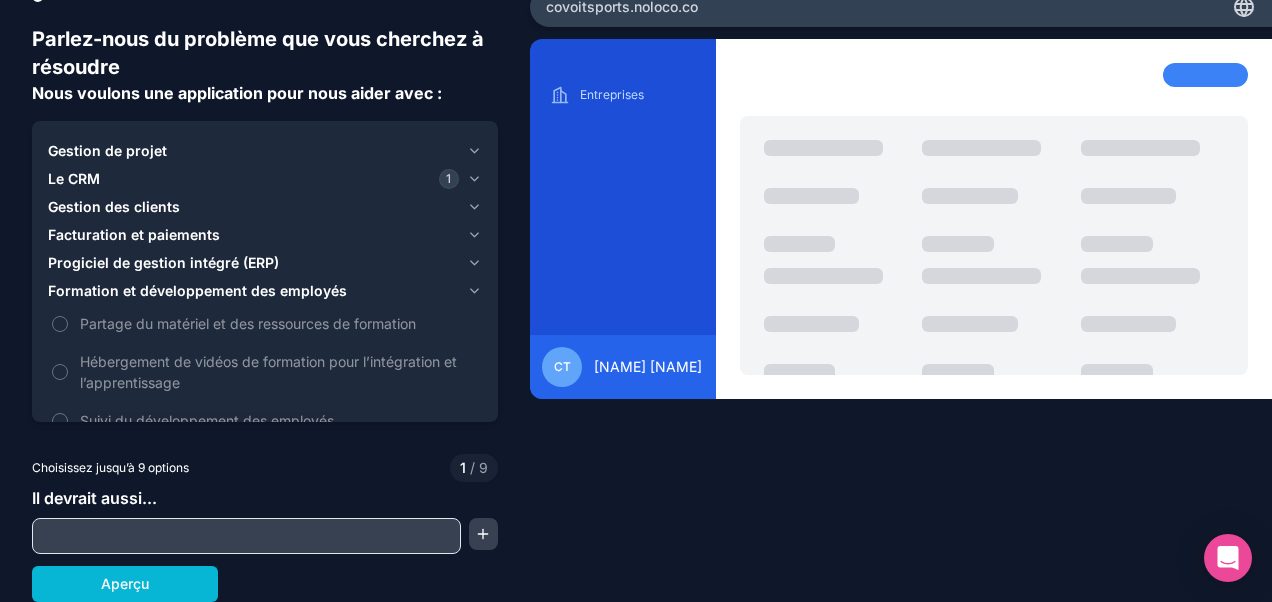 click on "Formation et développement des employés" at bounding box center [197, 291] 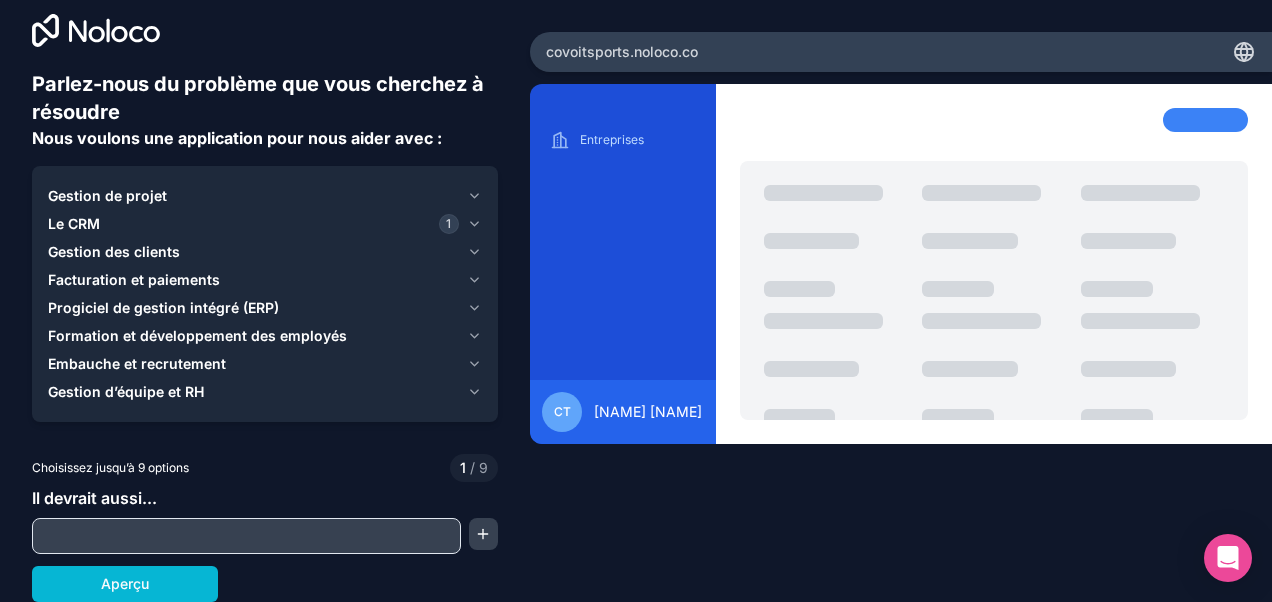 click on "Embauche et recrutement" at bounding box center (137, 364) 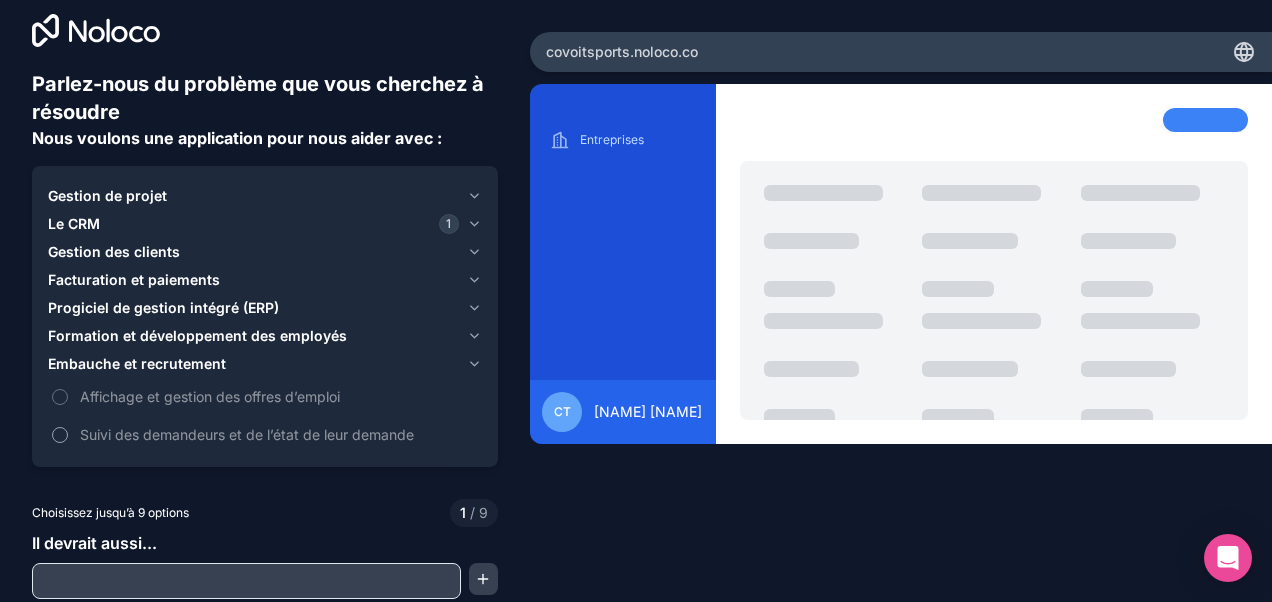 click on "Suivi des demandeurs et de l’état de leur demande" at bounding box center (279, 434) 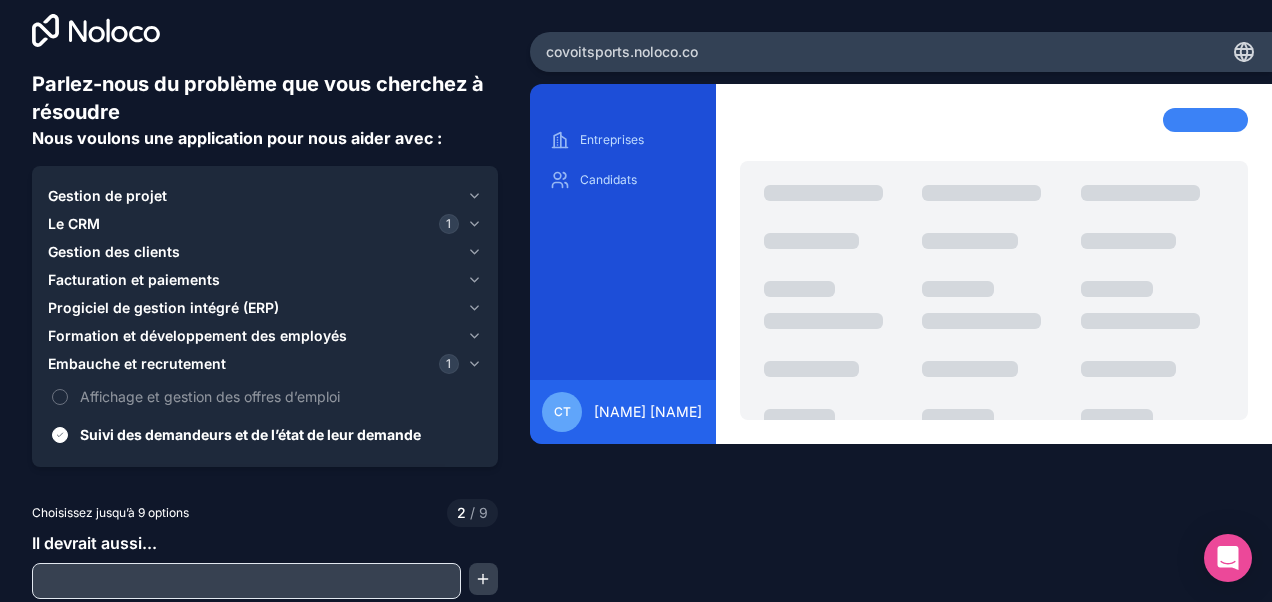 scroll, scrollTop: 63, scrollLeft: 0, axis: vertical 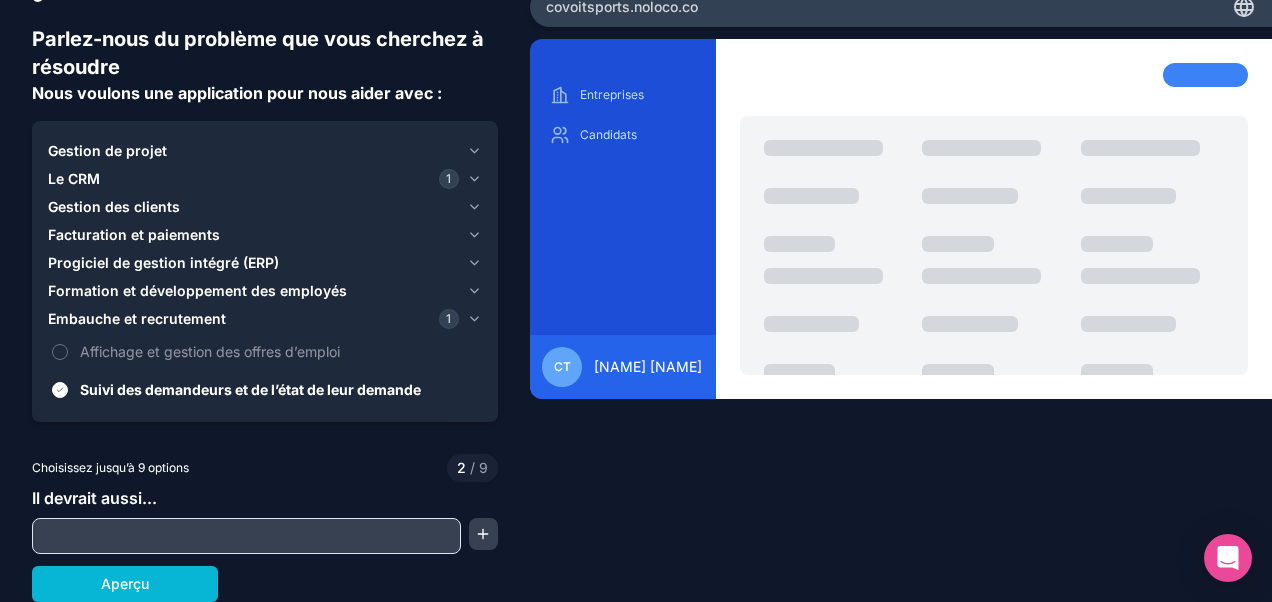 click on "Embauche et recrutement" at bounding box center [137, 319] 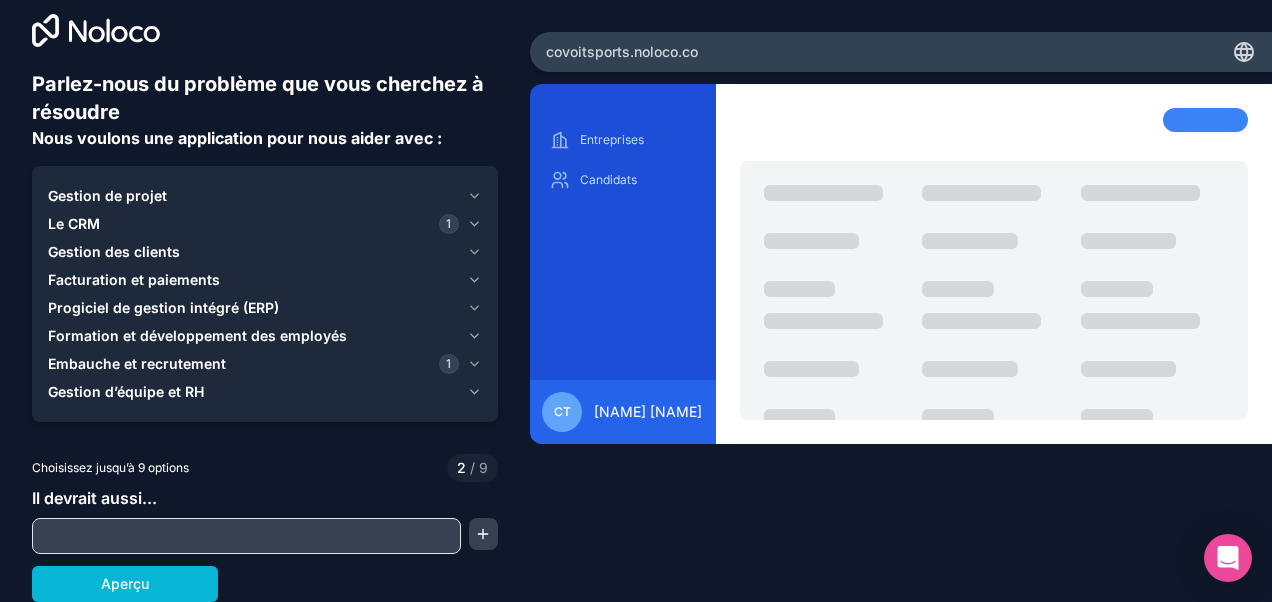 click on "Gestion d’équipe et RH" at bounding box center (126, 392) 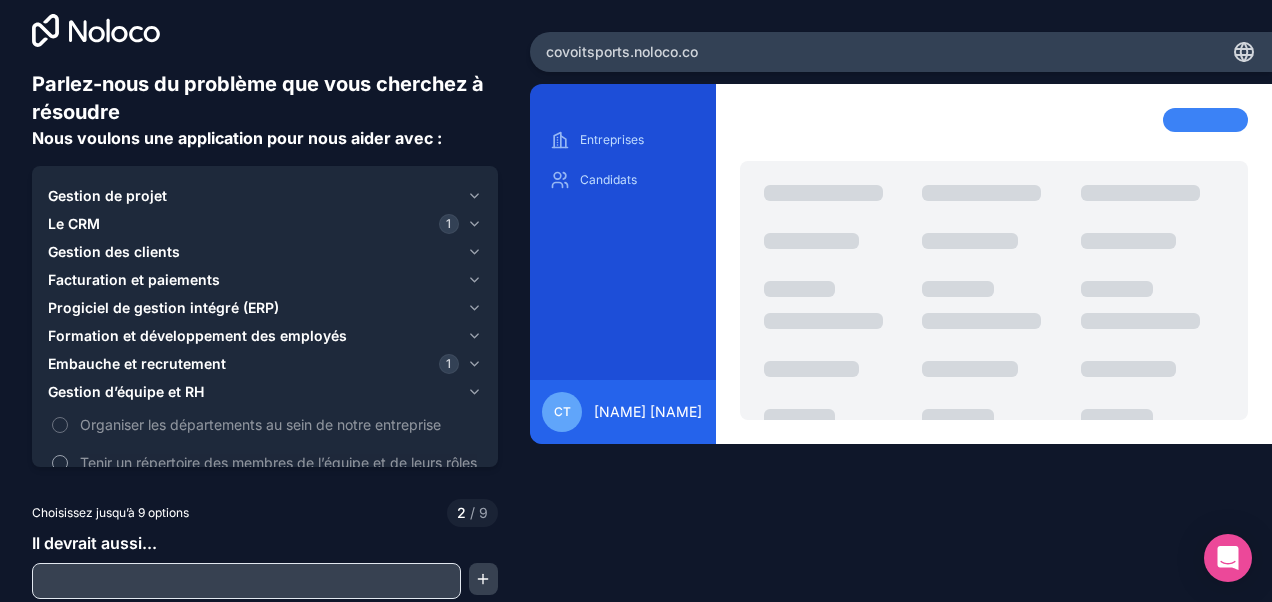 click on "Tenir un répertoire des membres de l’équipe et de leurs rôles" at bounding box center [279, 462] 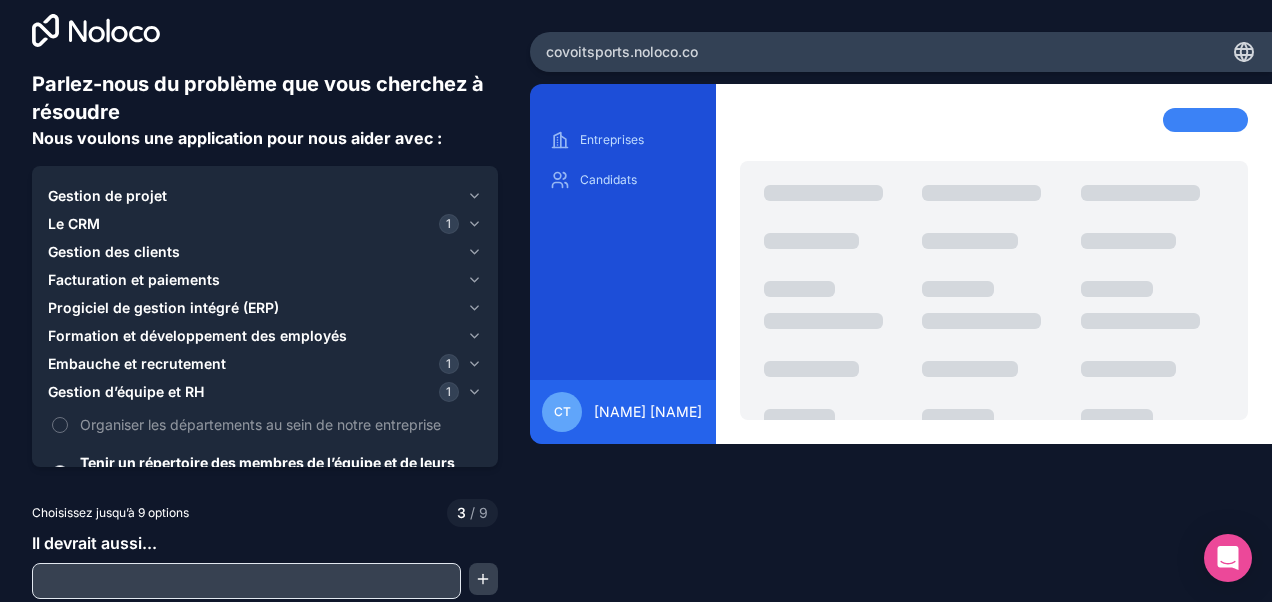 scroll, scrollTop: 14, scrollLeft: 0, axis: vertical 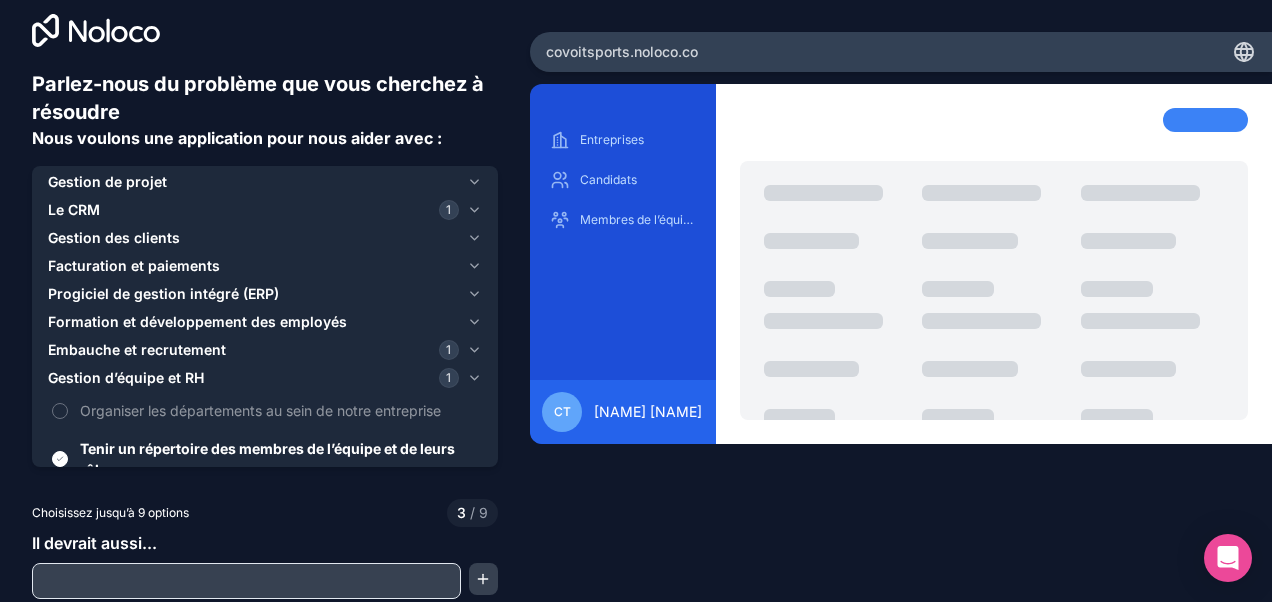 click on "Facturation et paiements" at bounding box center (134, 266) 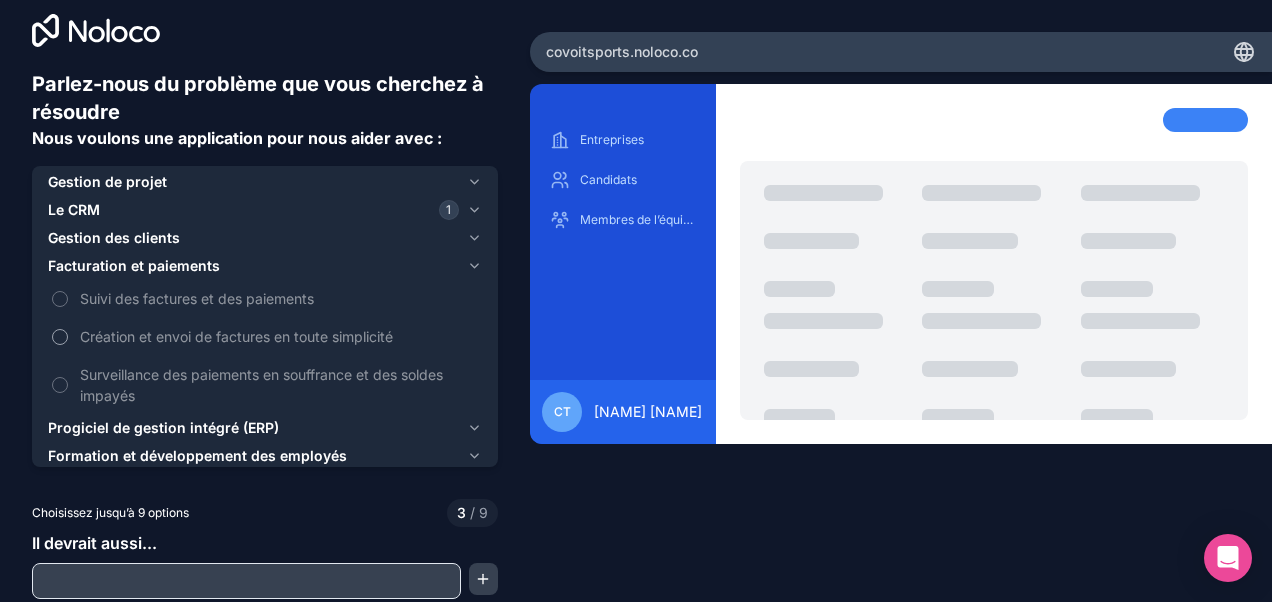 click on "Création et envoi de factures en toute simplicité" at bounding box center (279, 336) 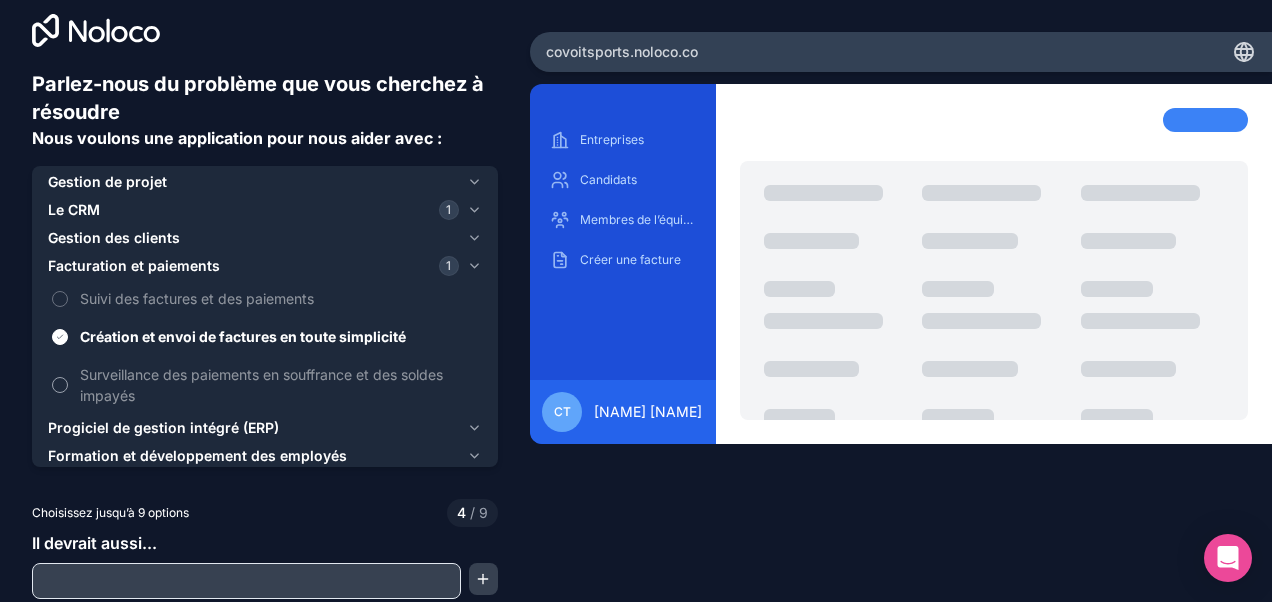 click on "Surveillance des paiements en souffrance et des soldes impayés" at bounding box center (279, 385) 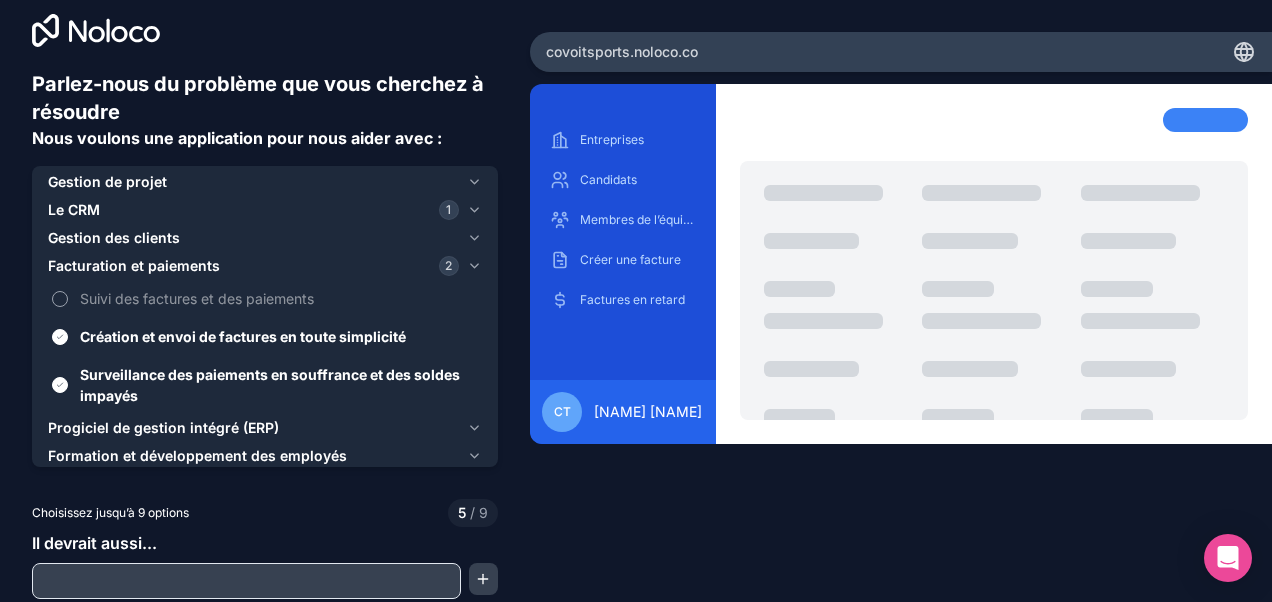 click on "Suivi des factures et des paiements" at bounding box center (279, 298) 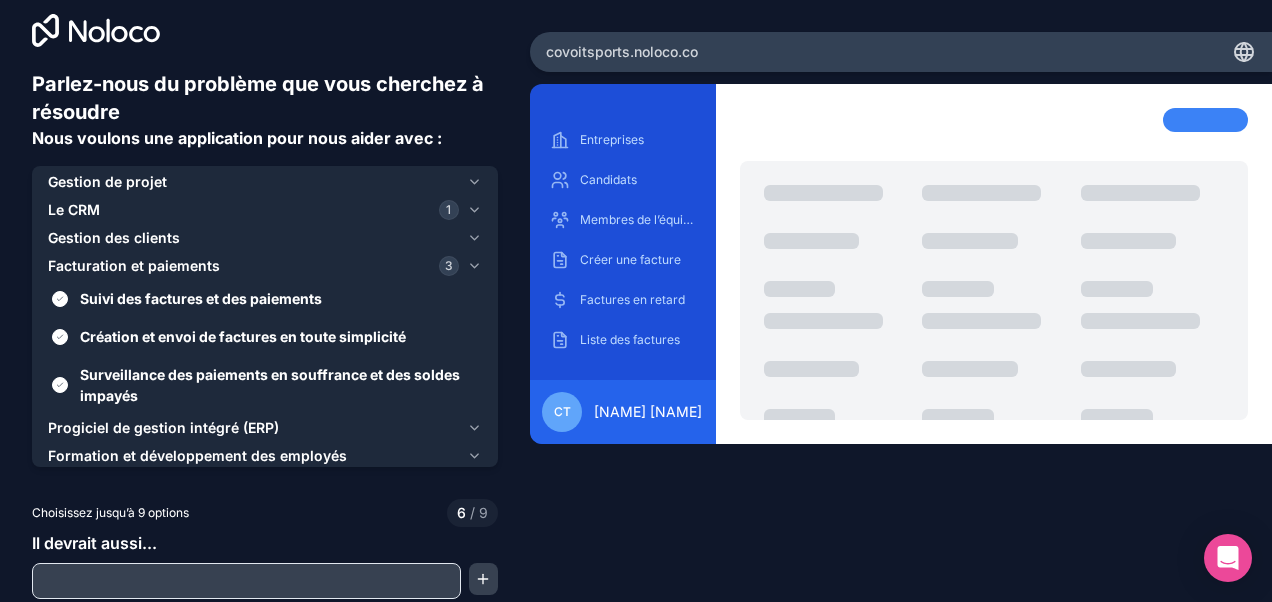 click on "Gestion des clients" at bounding box center [114, 238] 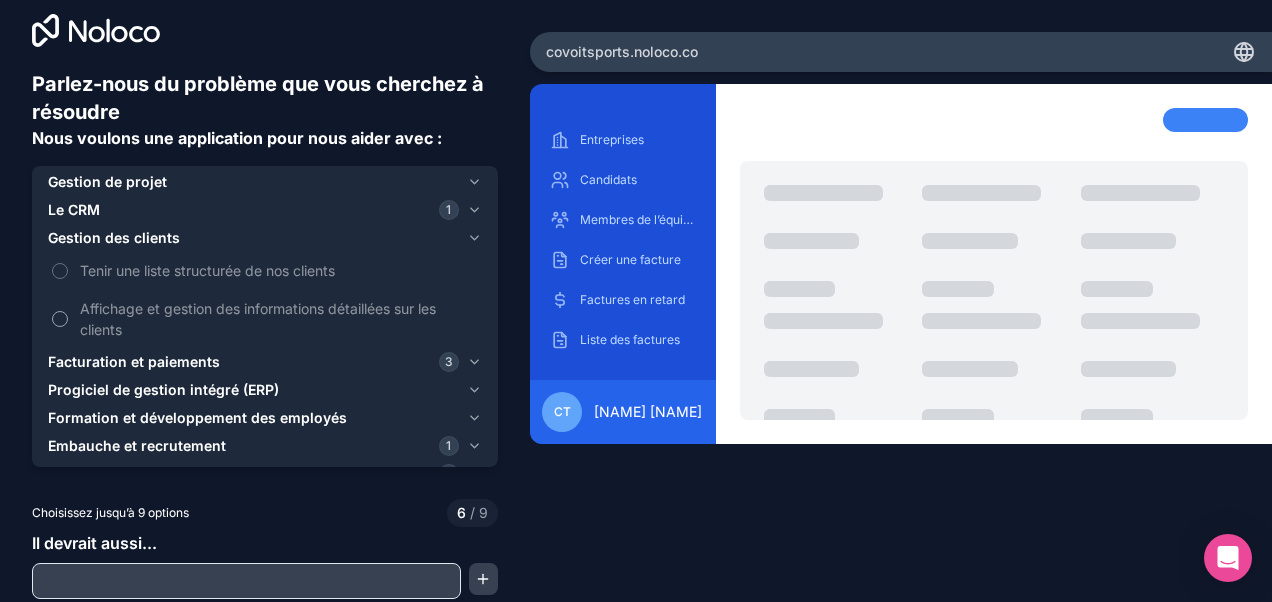 click on "Affichage et gestion des informations détaillées sur les clients" at bounding box center [279, 319] 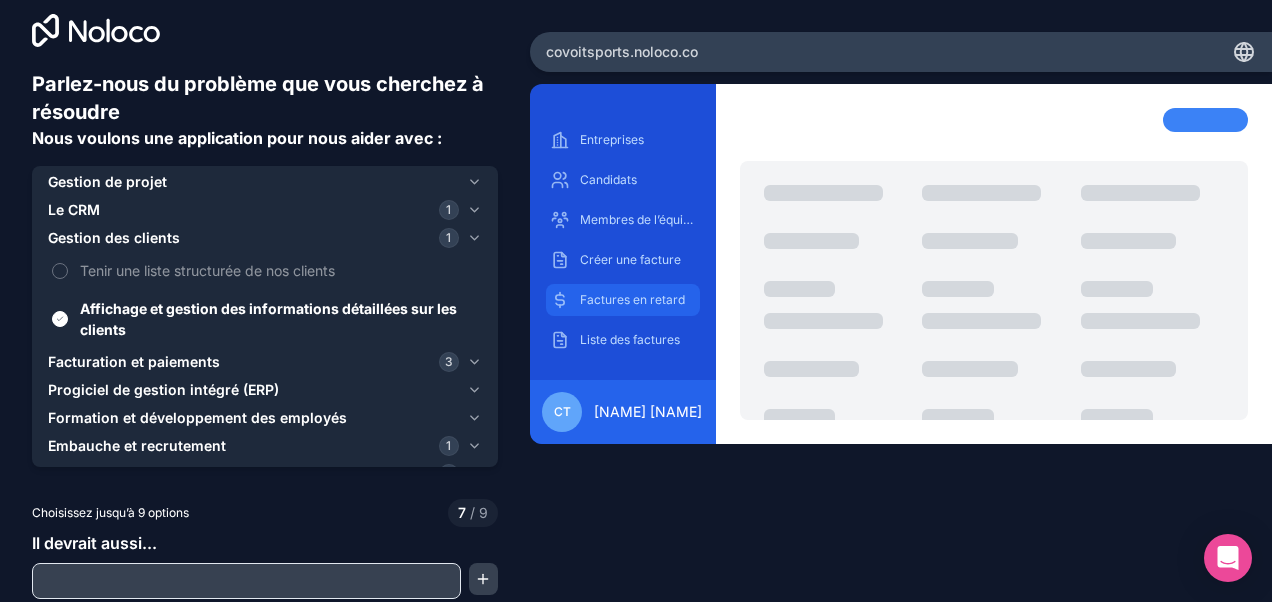 scroll, scrollTop: 63, scrollLeft: 0, axis: vertical 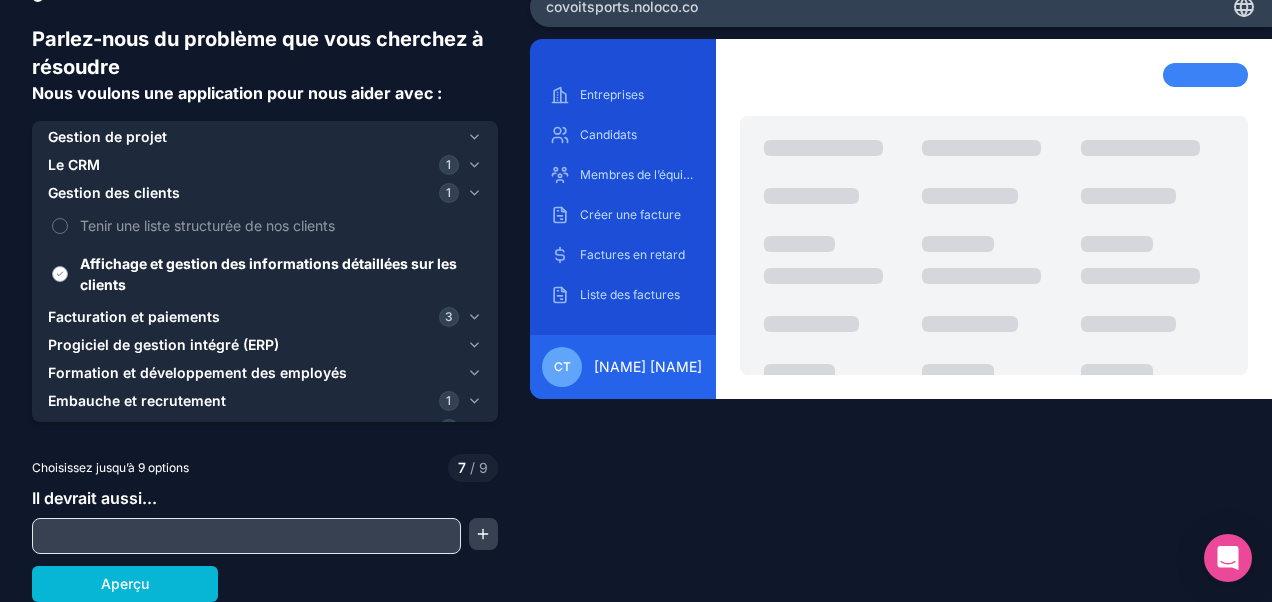 click on "Affichage et gestion des informations détaillées sur les clients" at bounding box center [279, 274] 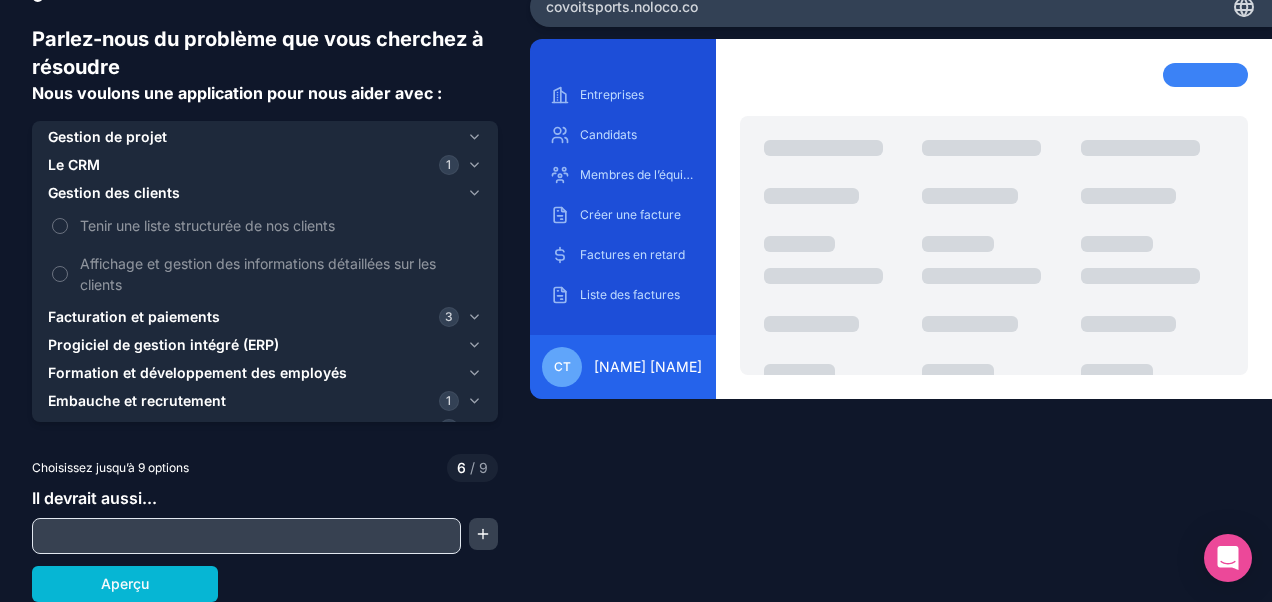 click on "Le CRM" at bounding box center [74, 165] 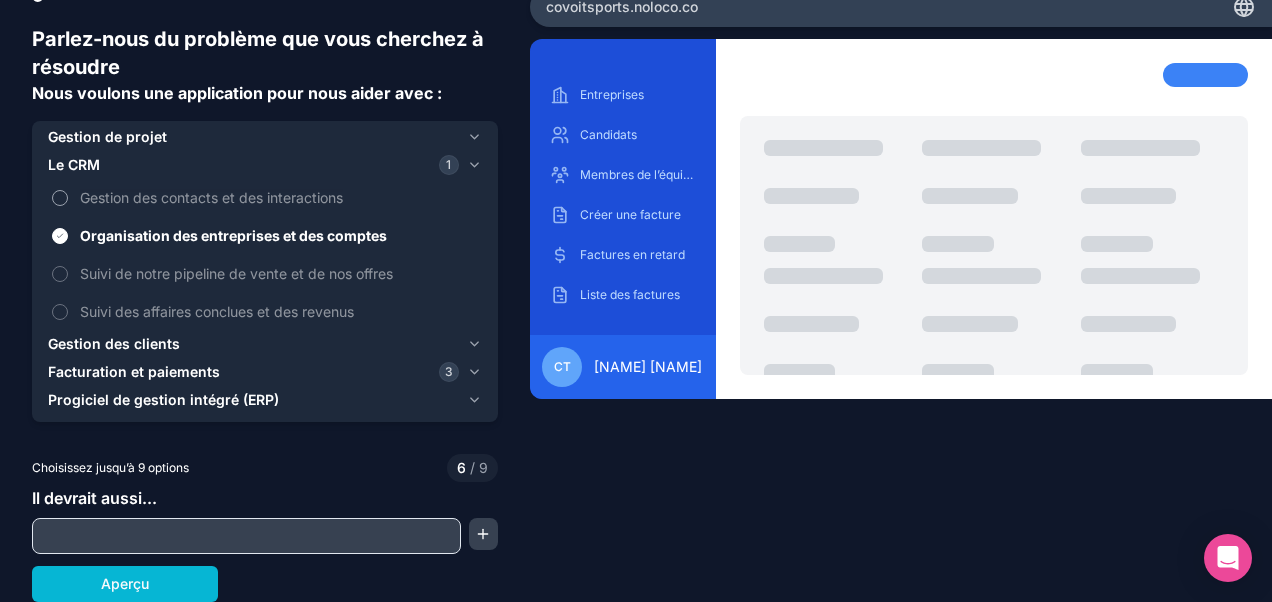 click on "Gestion des contacts et des interactions" at bounding box center (279, 197) 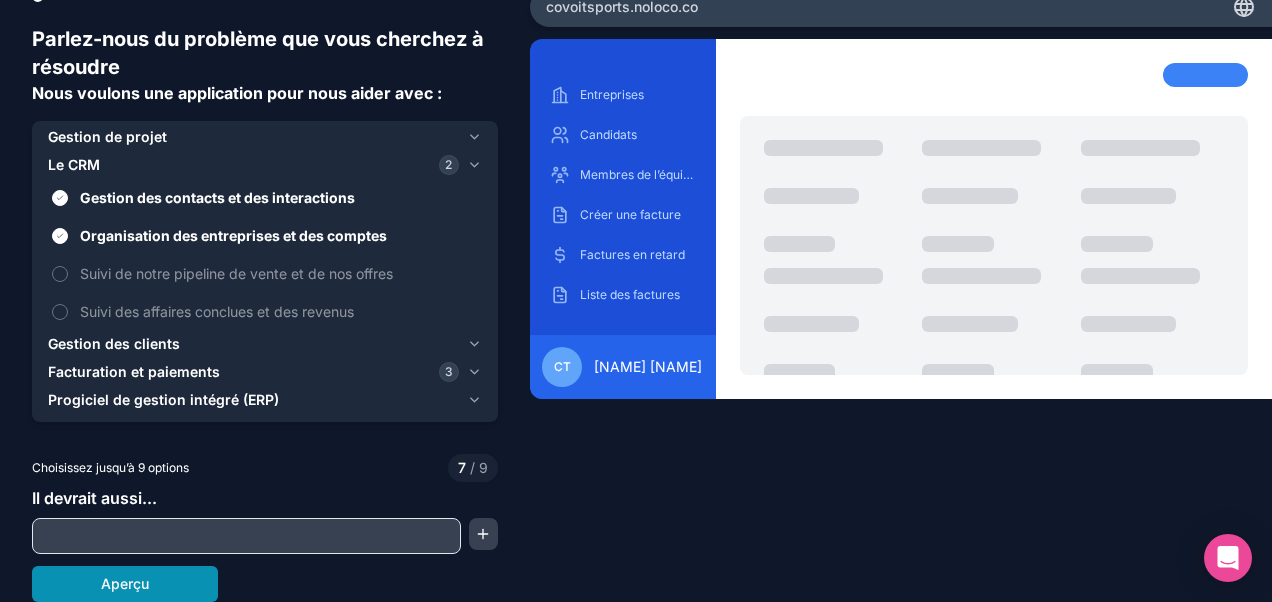 click on "Aperçu" at bounding box center [125, 584] 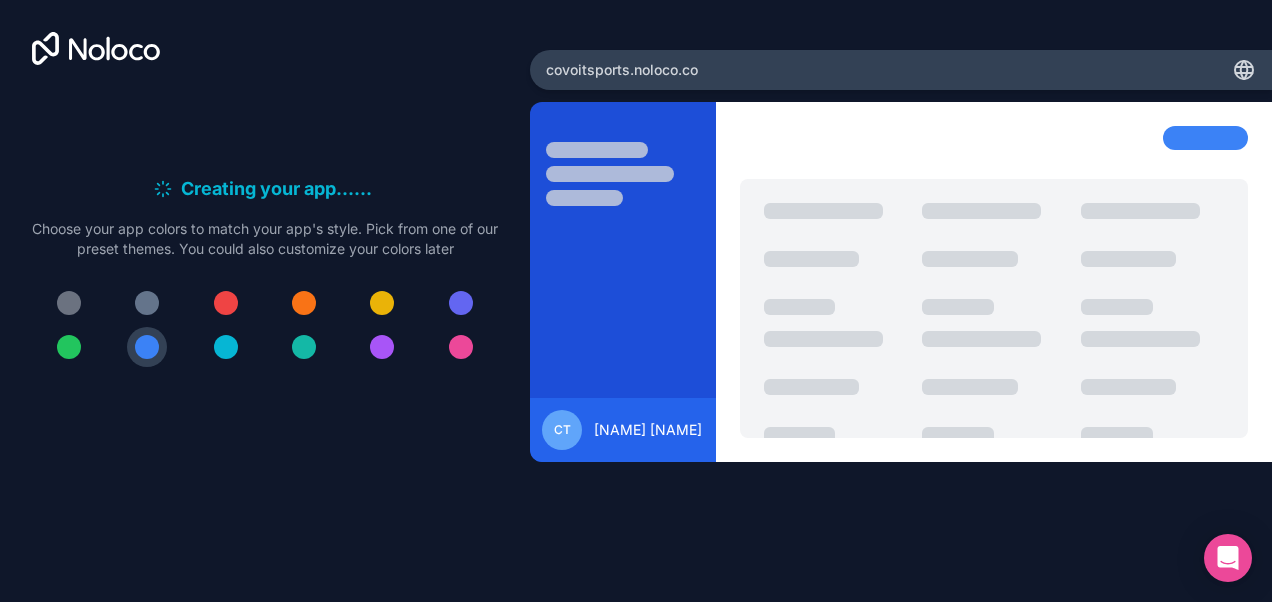 scroll, scrollTop: 0, scrollLeft: 0, axis: both 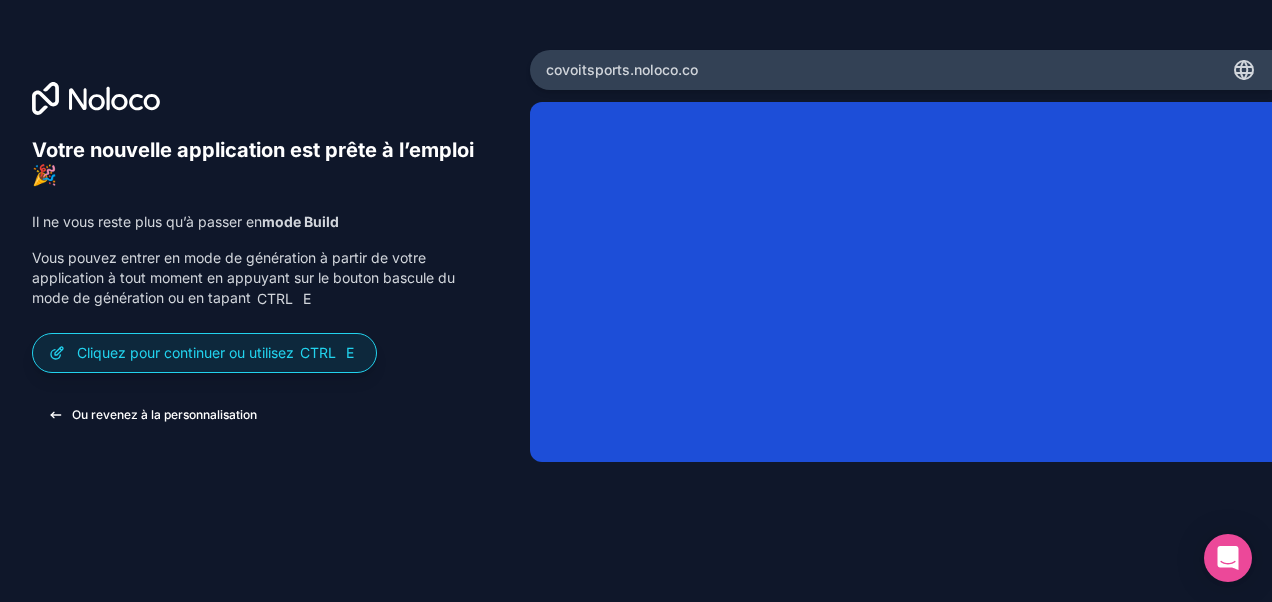 click on "Ou revenez à la personnalisation" at bounding box center (164, 415) 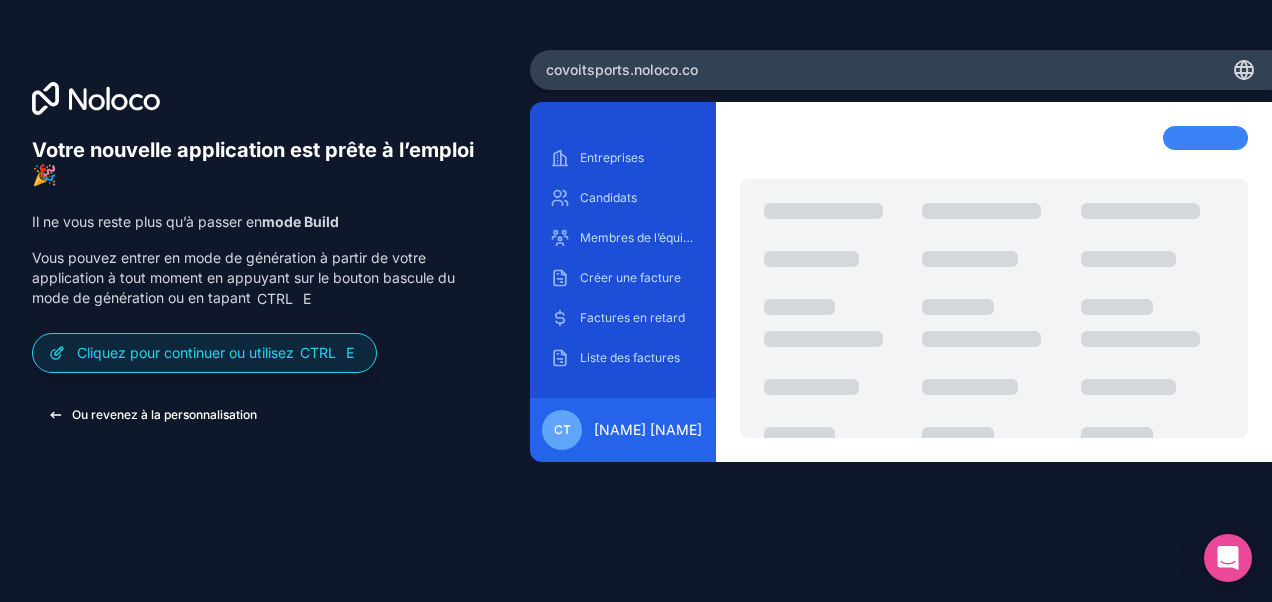 click on "Ou revenez à la personnalisation" at bounding box center (164, 415) 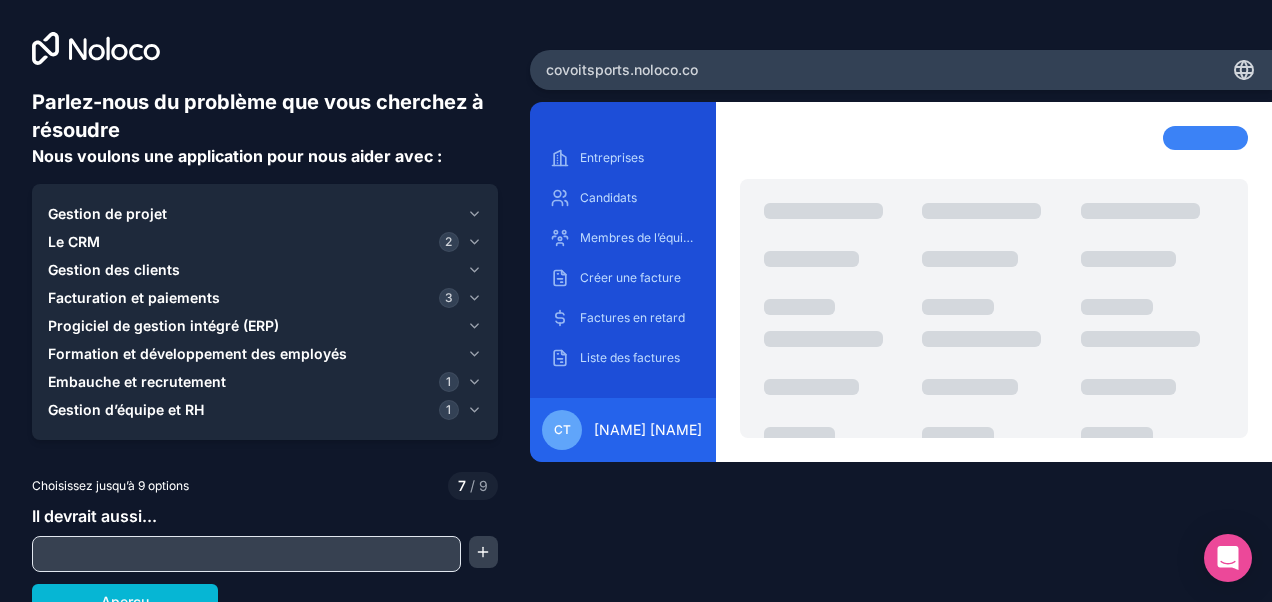scroll, scrollTop: 18, scrollLeft: 0, axis: vertical 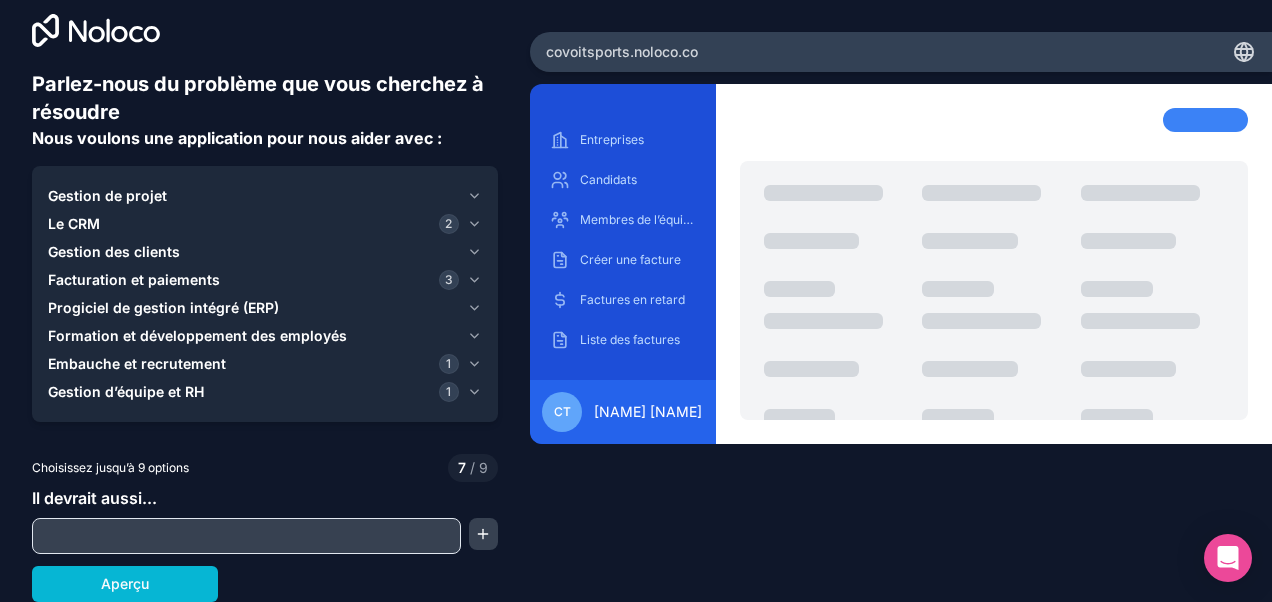 click on "Embauche et recrutement 1" at bounding box center [253, 364] 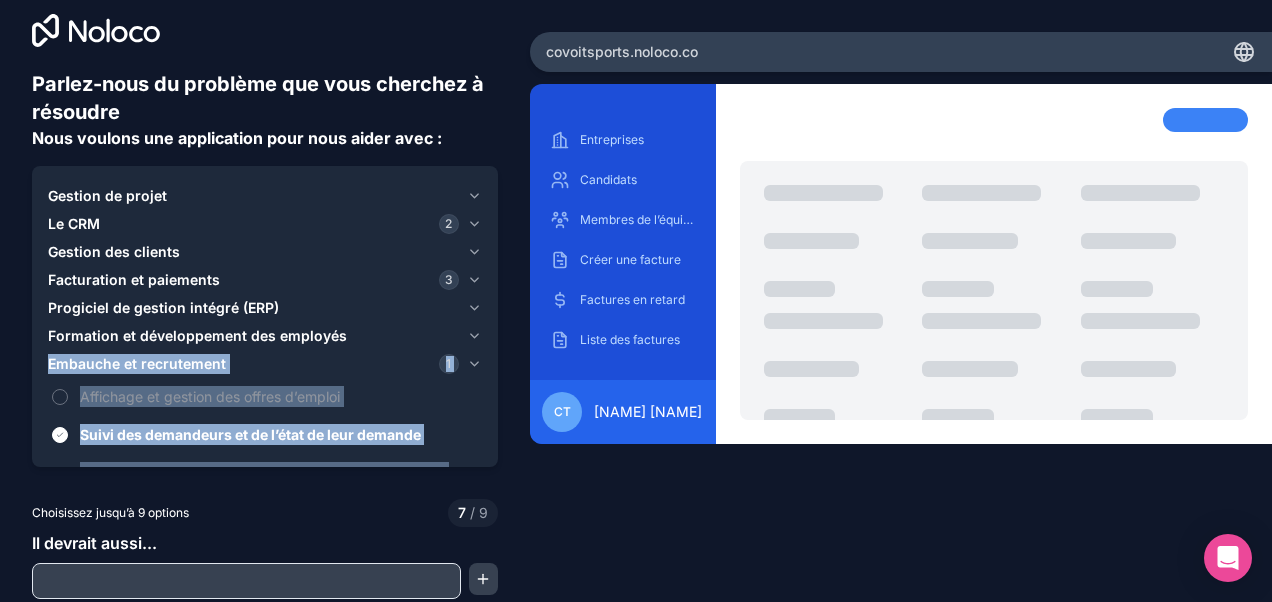 drag, startPoint x: 478, startPoint y: 330, endPoint x: 392, endPoint y: 349, distance: 88.07383 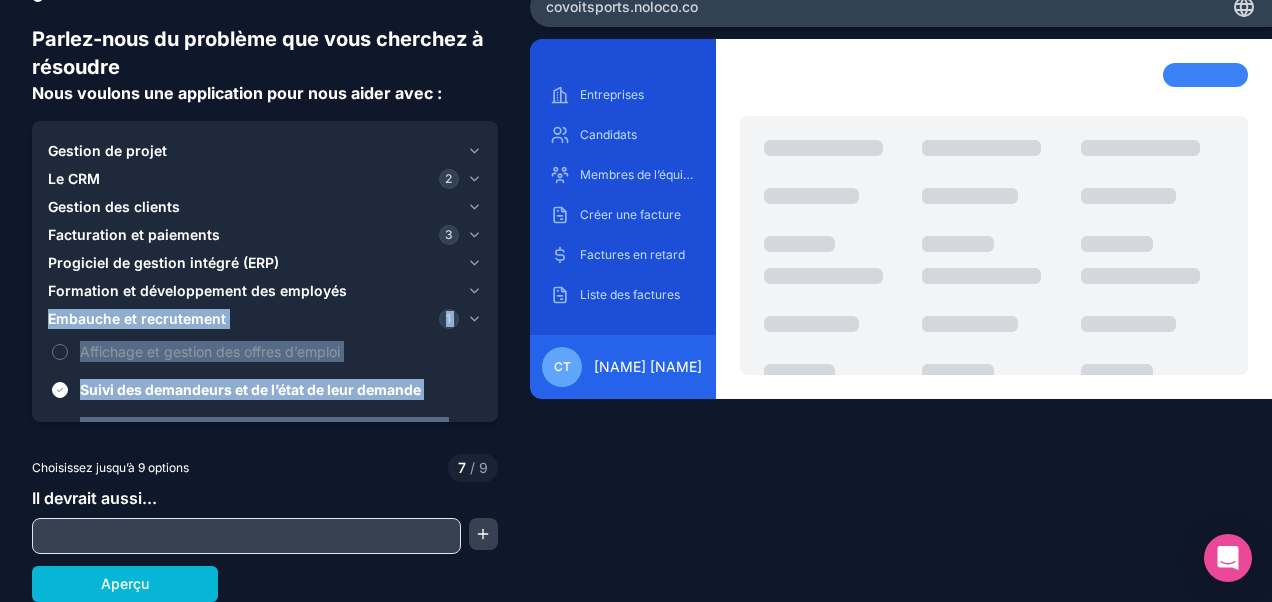 scroll, scrollTop: 0, scrollLeft: 0, axis: both 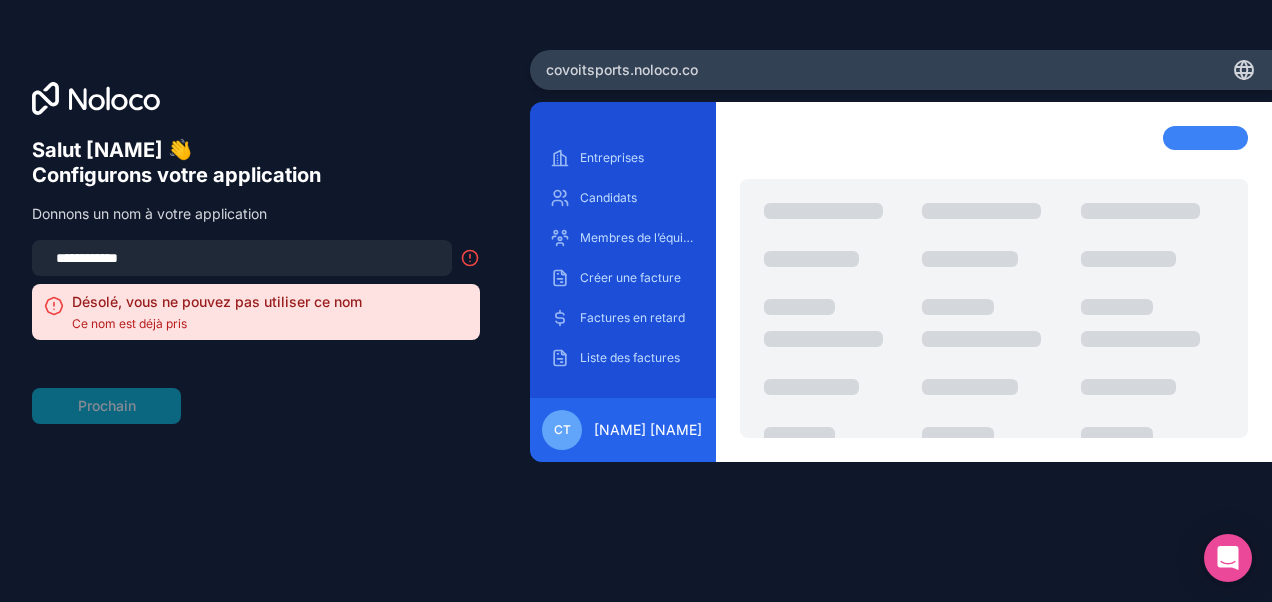 type on "**********" 